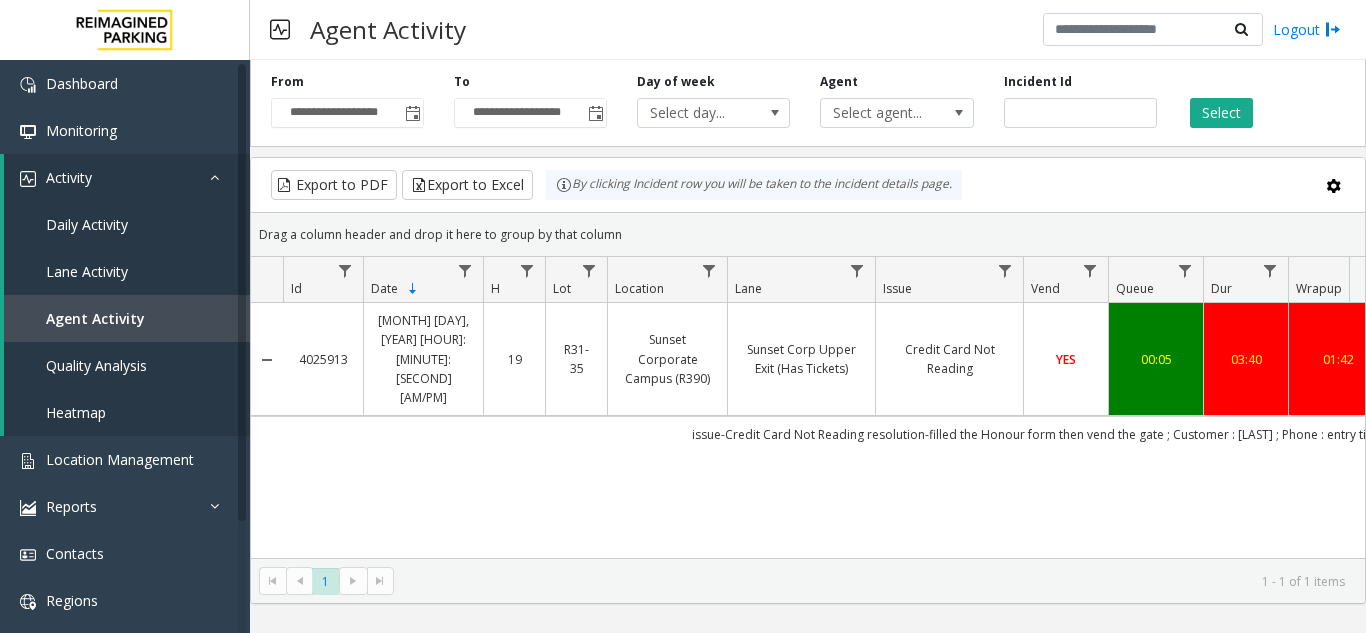 scroll, scrollTop: 0, scrollLeft: 0, axis: both 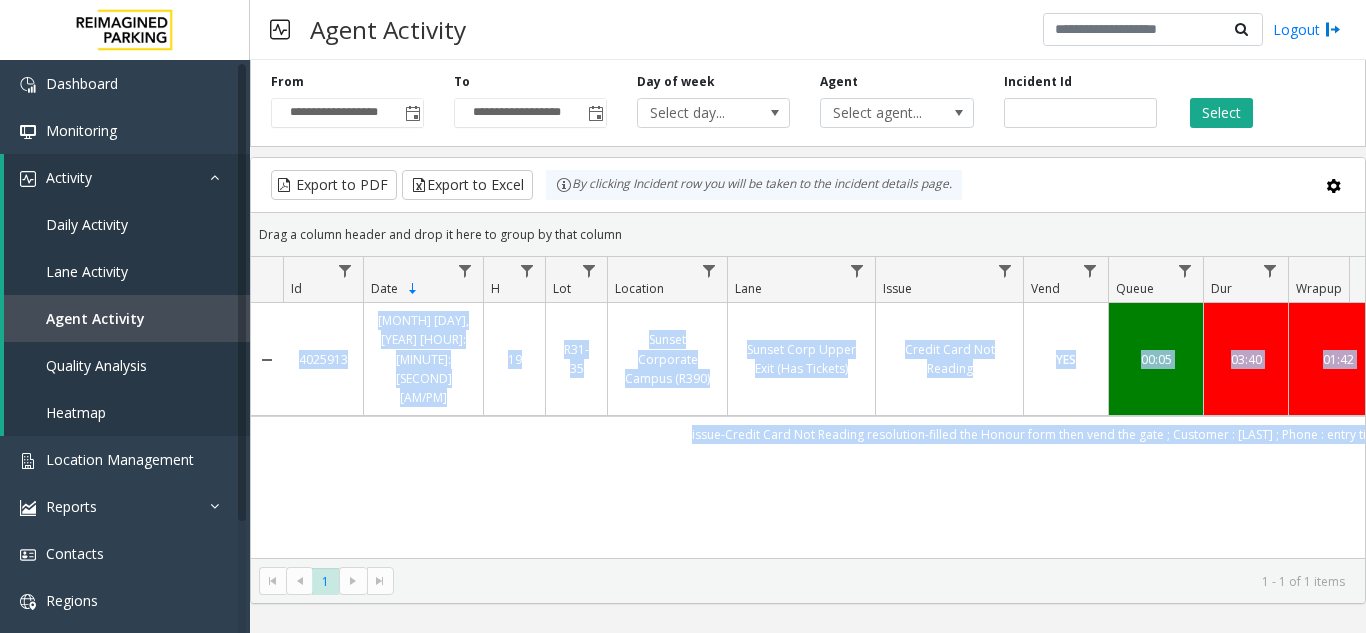 drag, startPoint x: 988, startPoint y: 386, endPoint x: 820, endPoint y: 453, distance: 180.86736 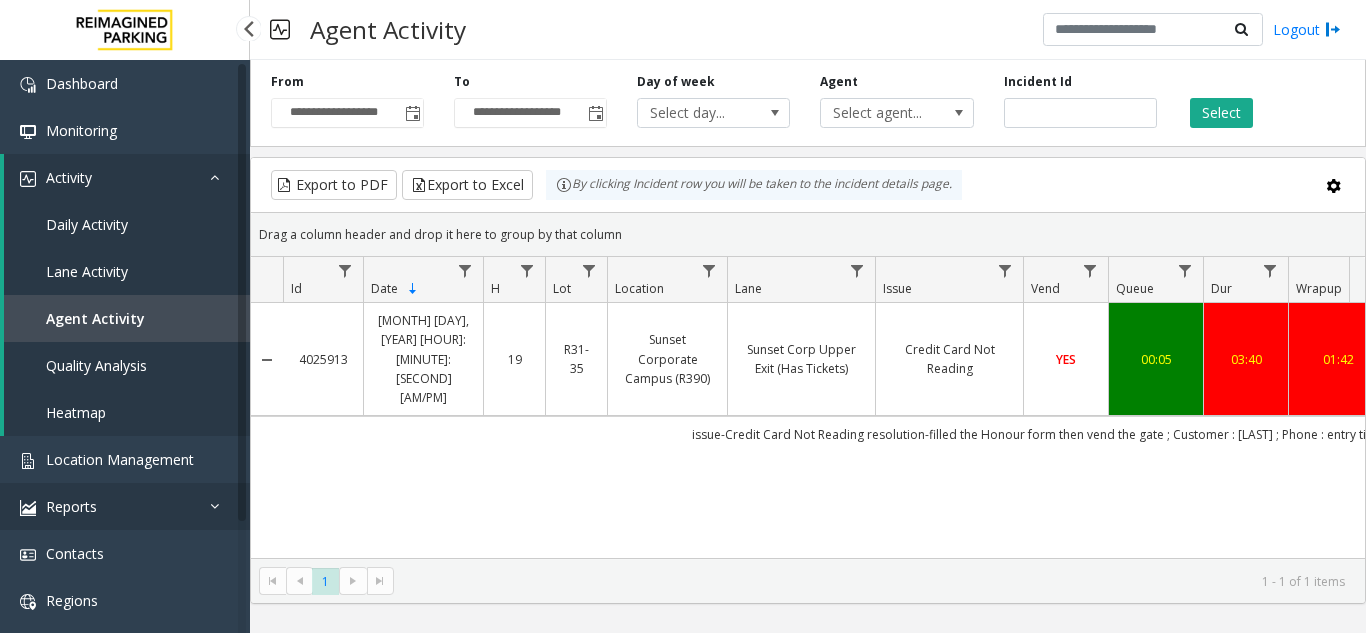 click on "Reports" at bounding box center [125, 506] 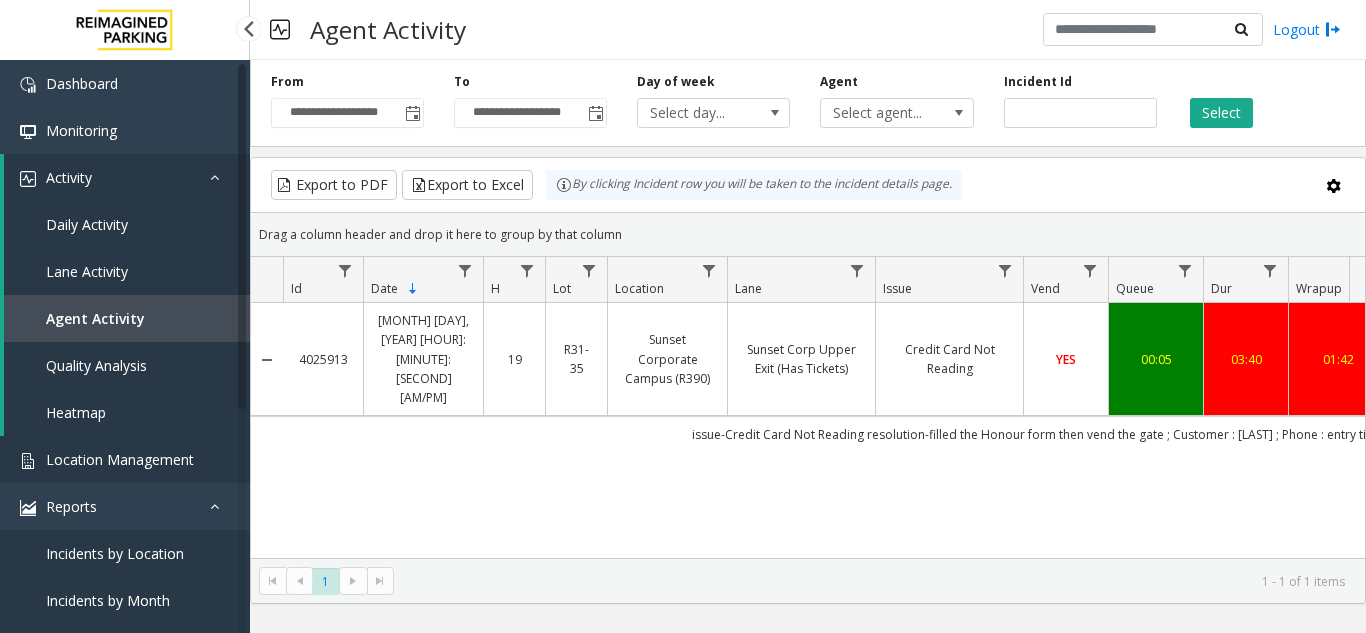 click on "Location Management" at bounding box center (125, 459) 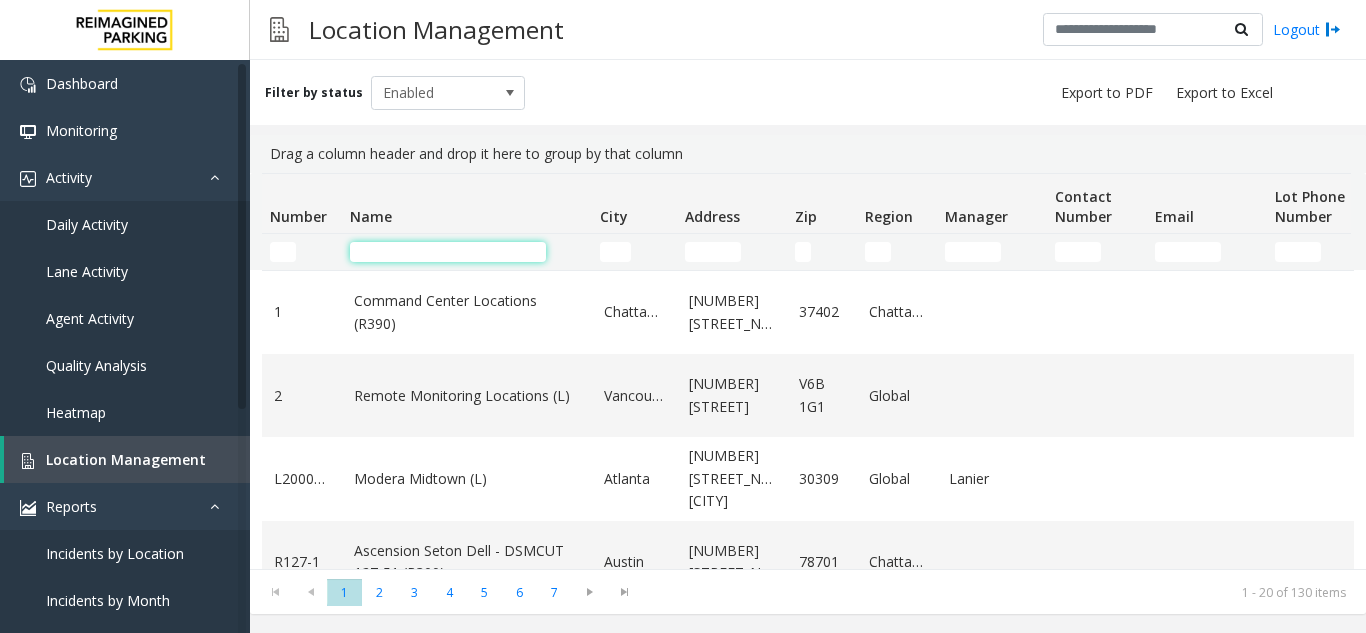 click 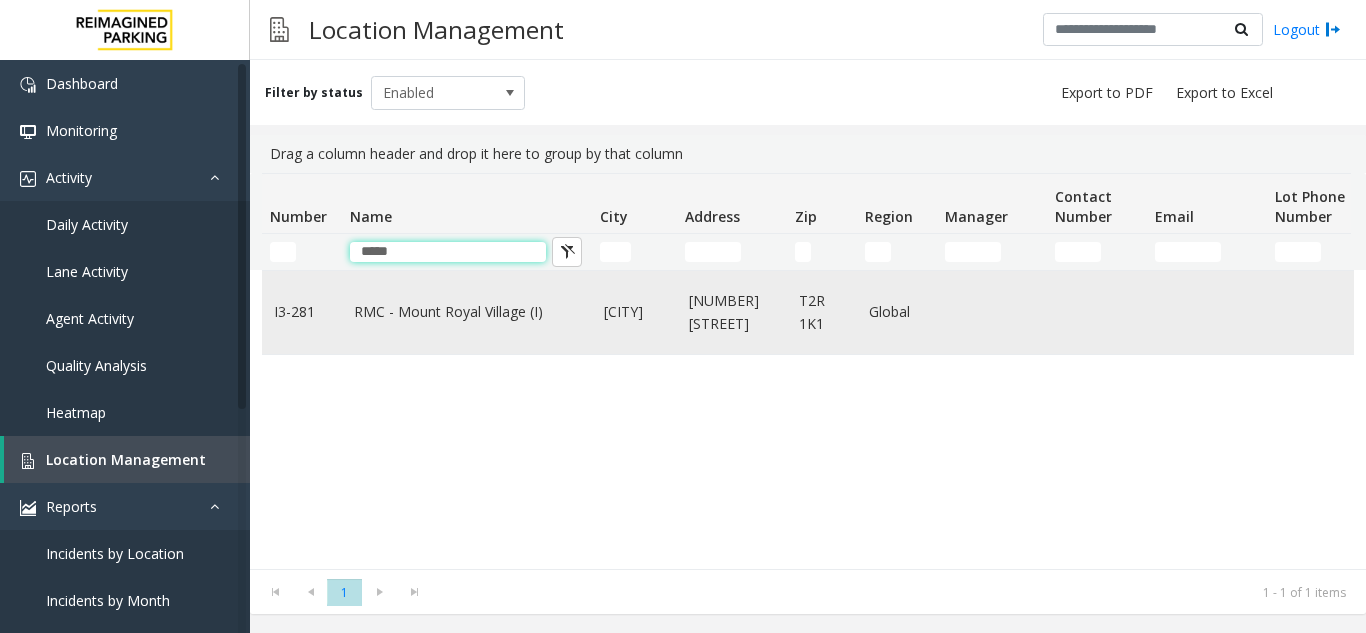 type on "*****" 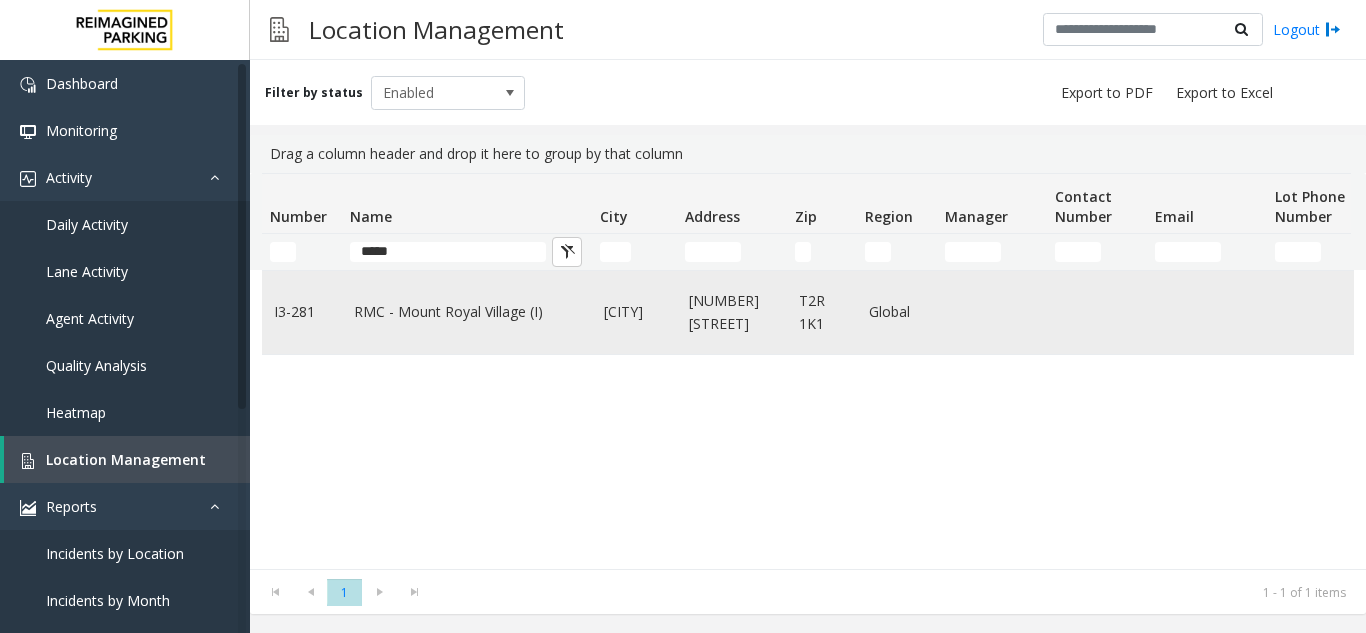 click on "RMC - Mount Royal Village (I)" 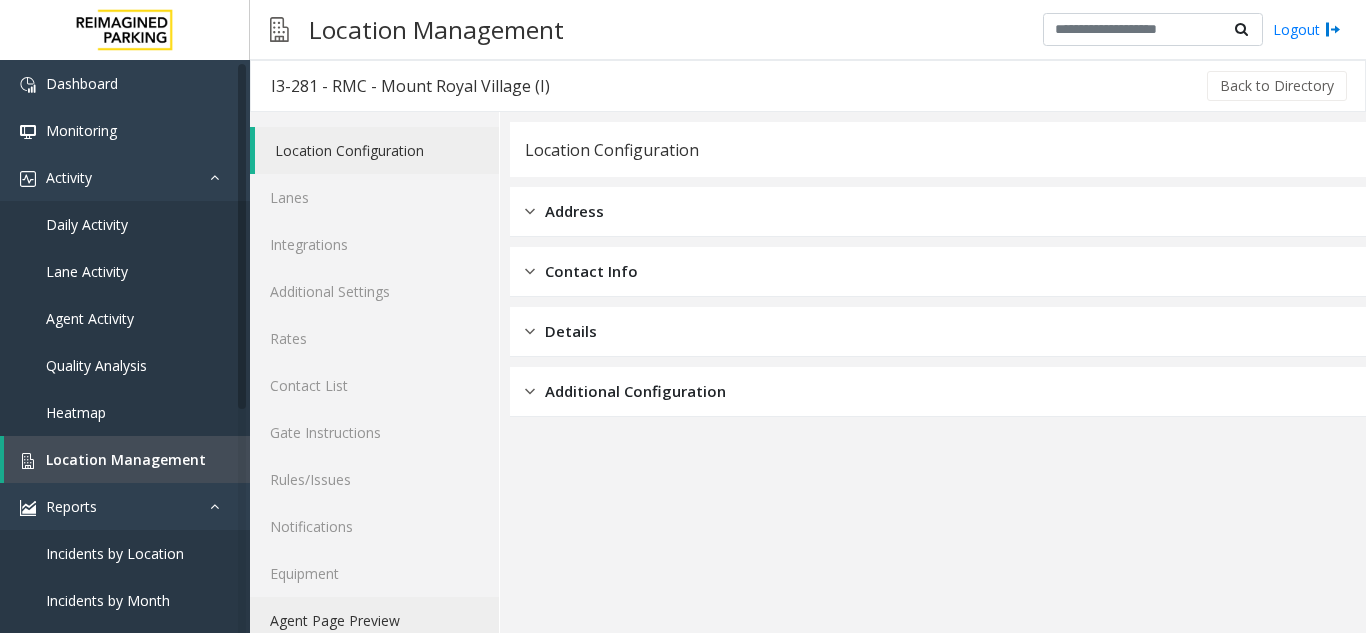click on "Agent Page Preview" 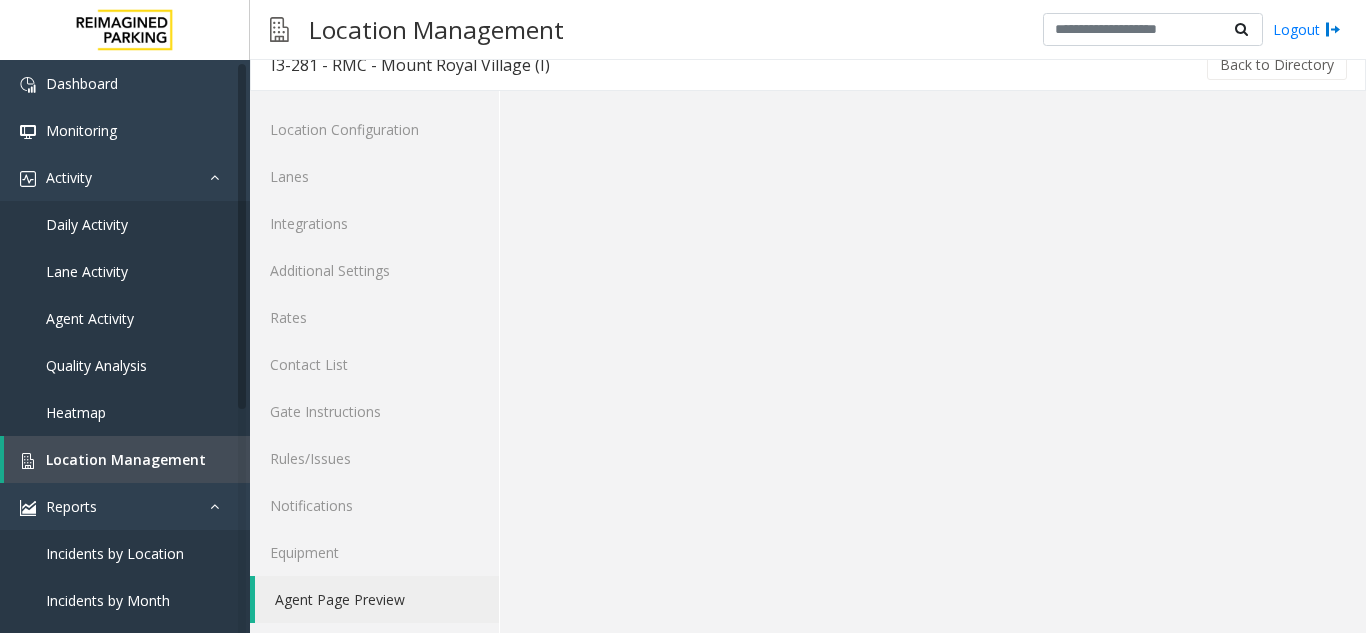 scroll, scrollTop: 26, scrollLeft: 0, axis: vertical 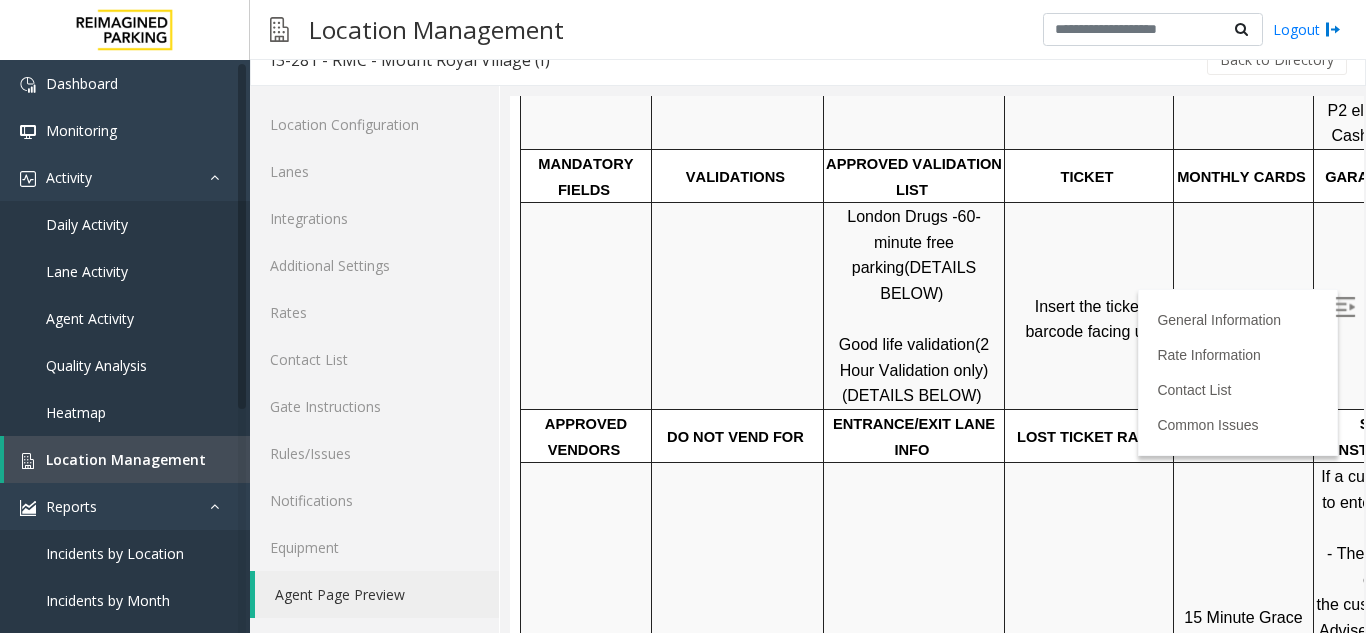 click at bounding box center (1345, 307) 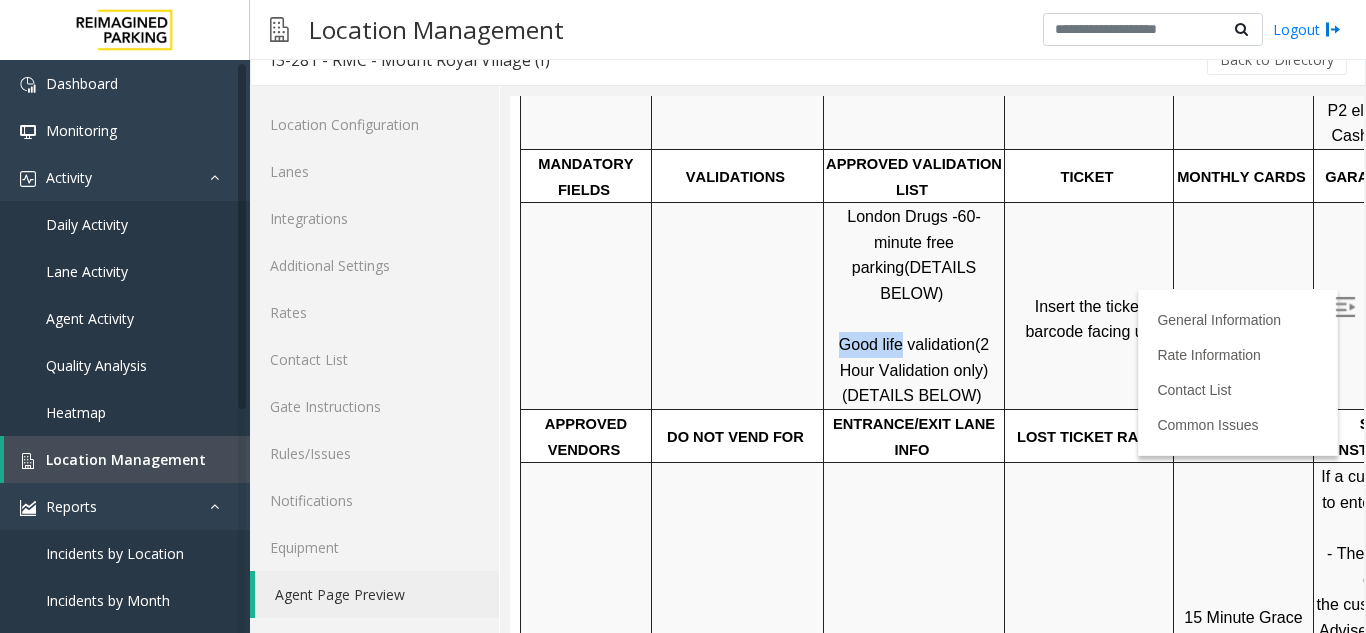 drag, startPoint x: 859, startPoint y: 325, endPoint x: 880, endPoint y: 326, distance: 21.023796 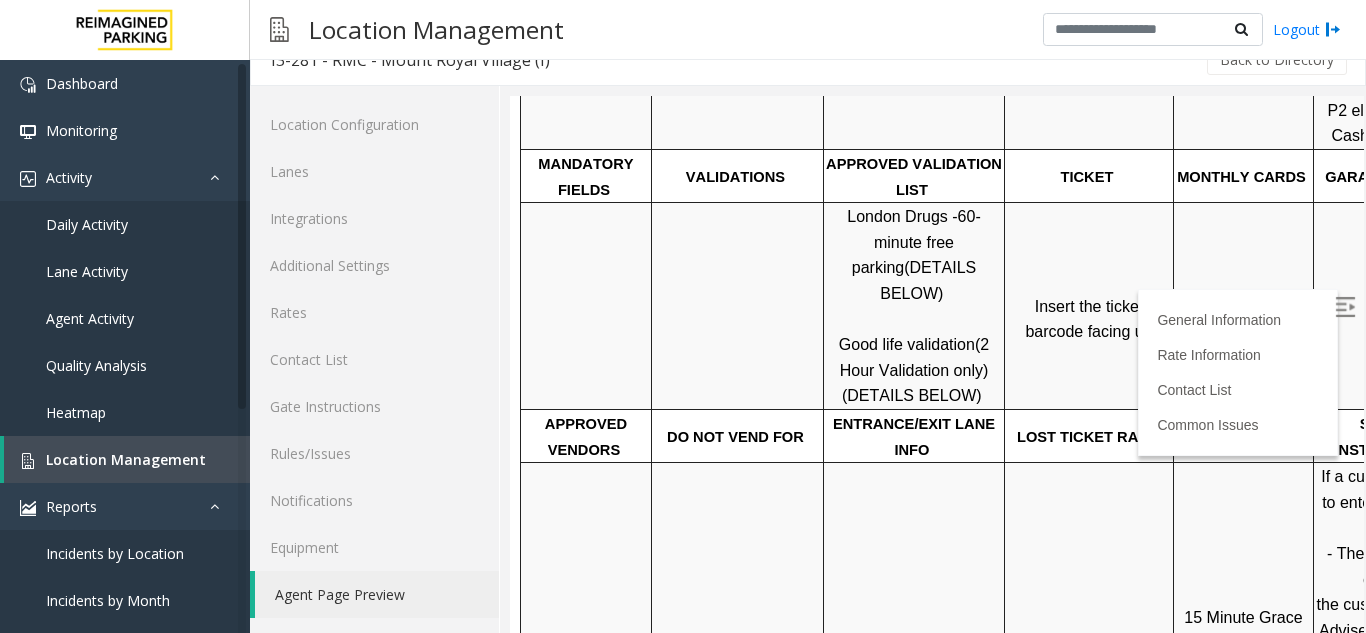 scroll, scrollTop: 600, scrollLeft: 282, axis: both 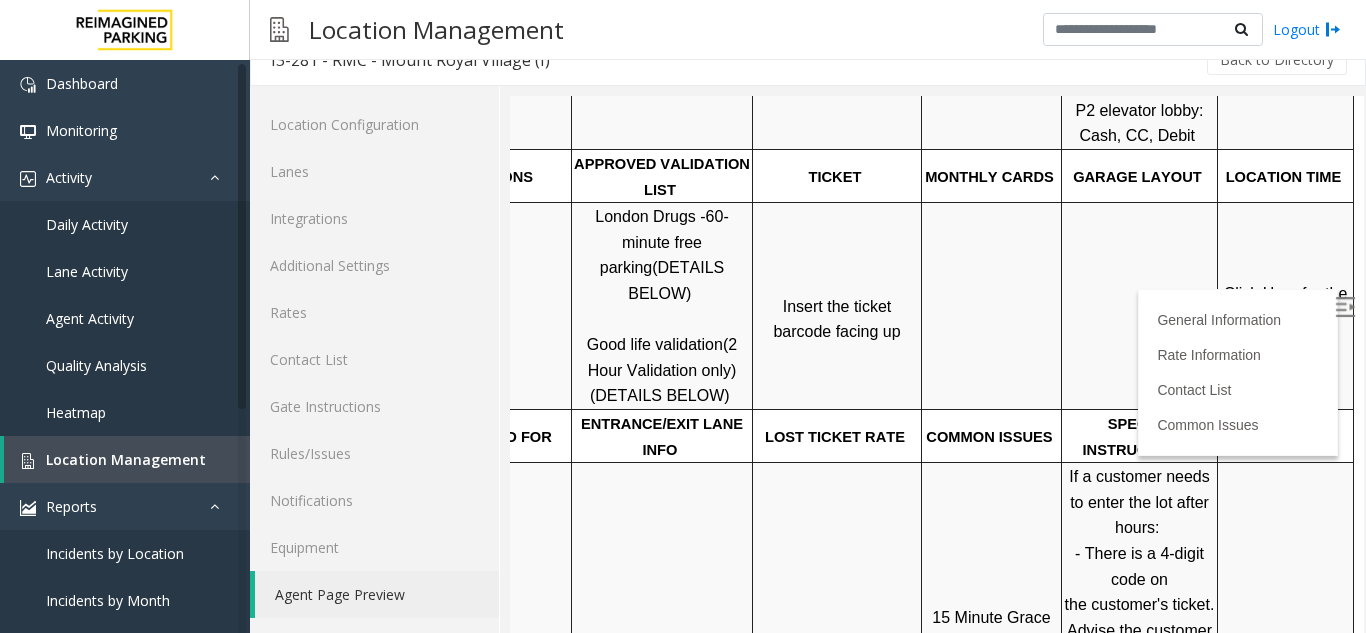click on "Click Here for the local time" at bounding box center [1288, 306] 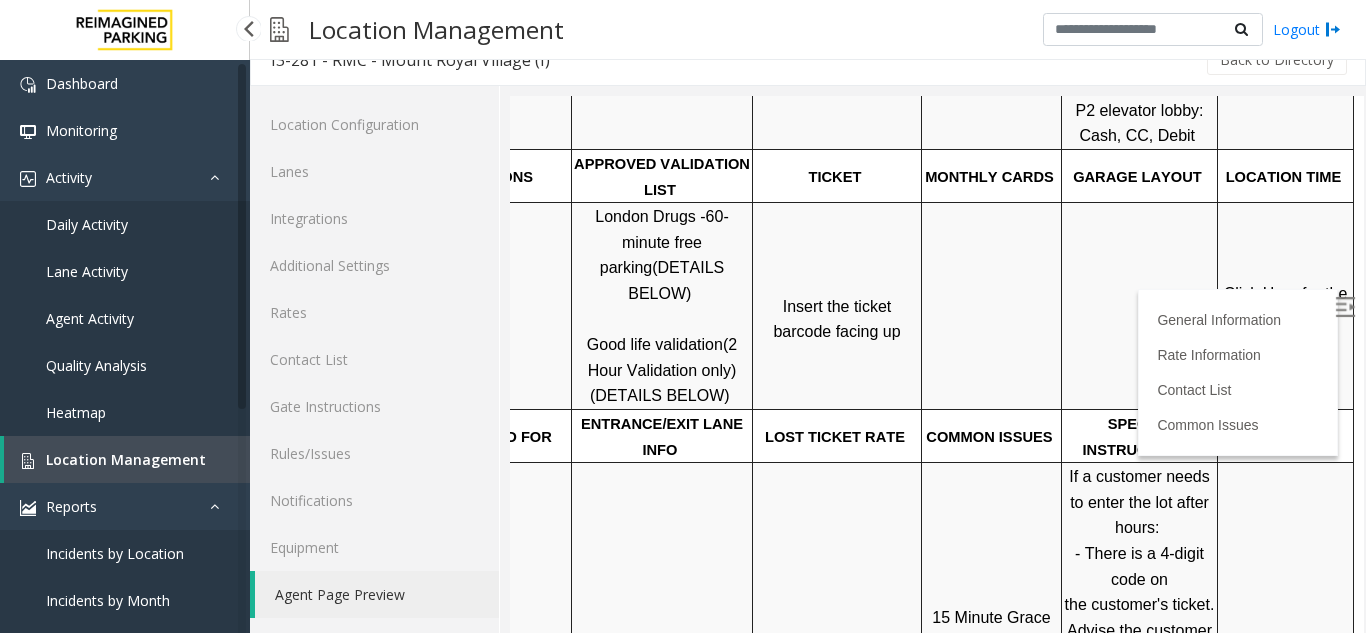 click on "Agent Activity" at bounding box center [125, 318] 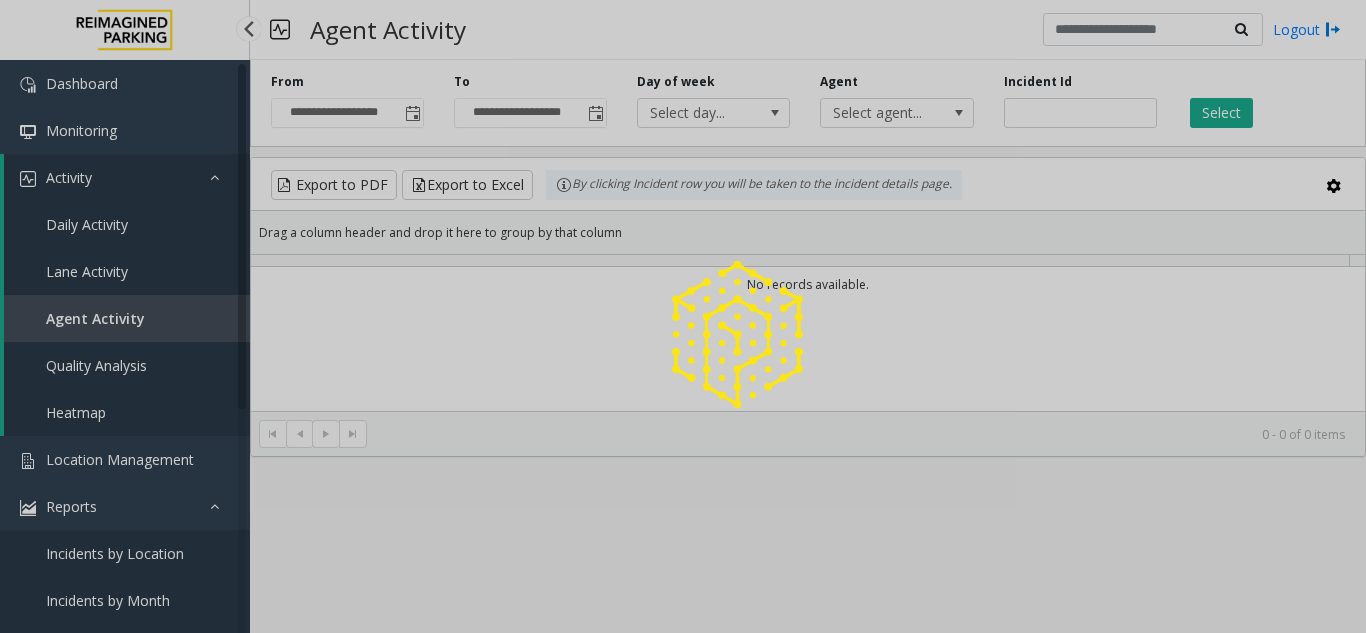 scroll, scrollTop: 0, scrollLeft: 0, axis: both 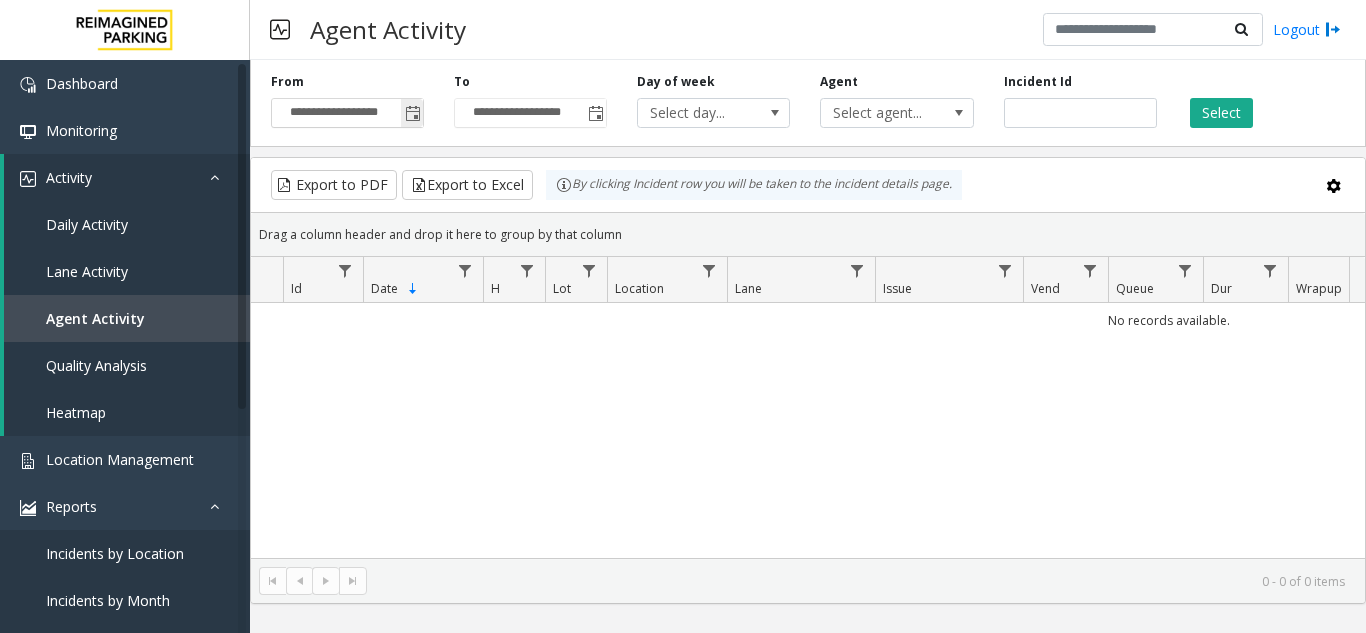 click 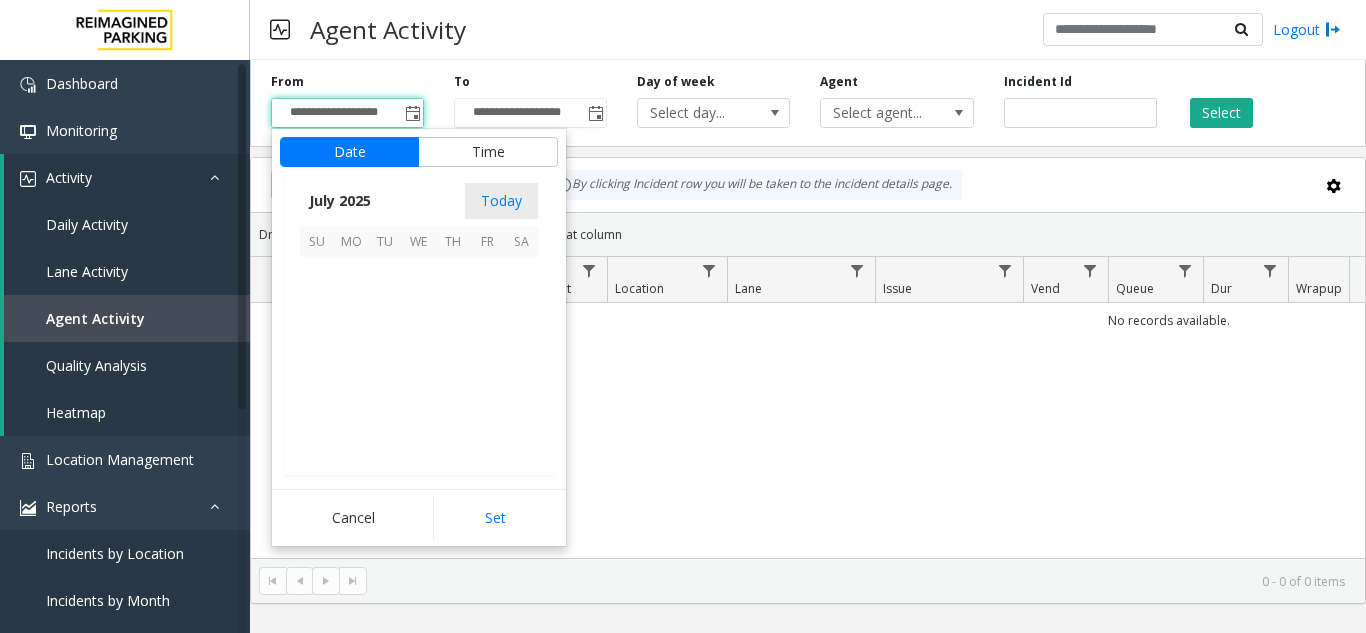 scroll, scrollTop: 358428, scrollLeft: 0, axis: vertical 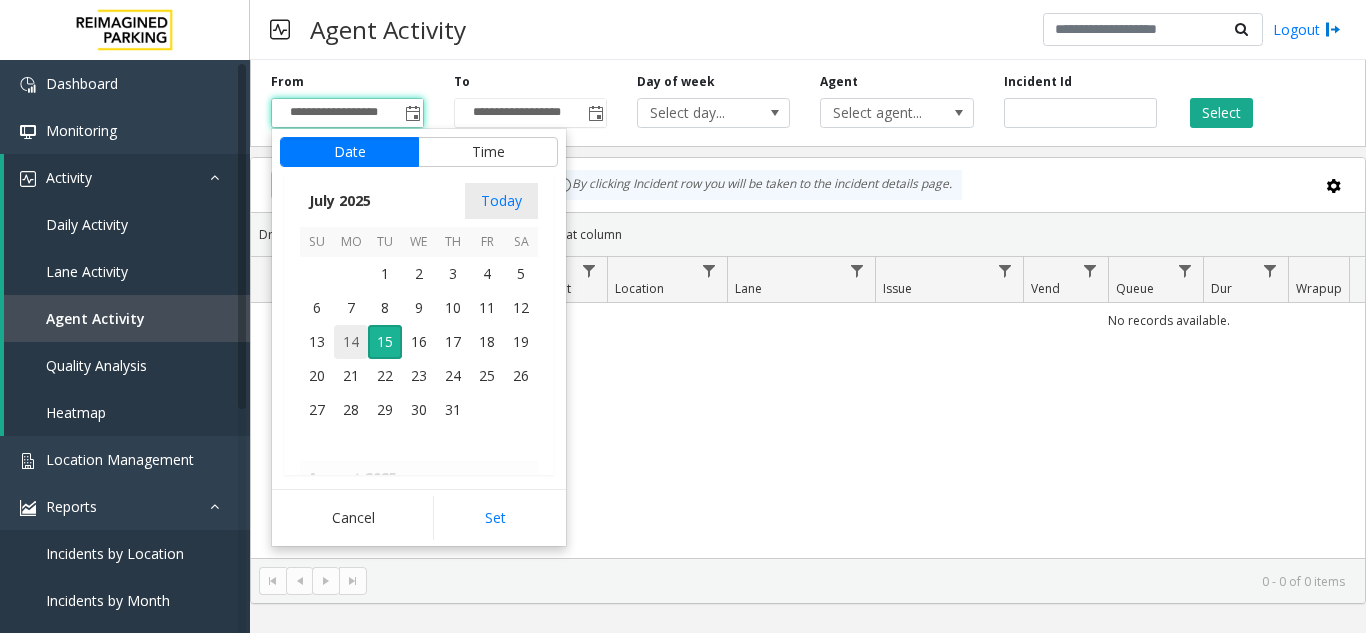 click on "14" at bounding box center (351, 342) 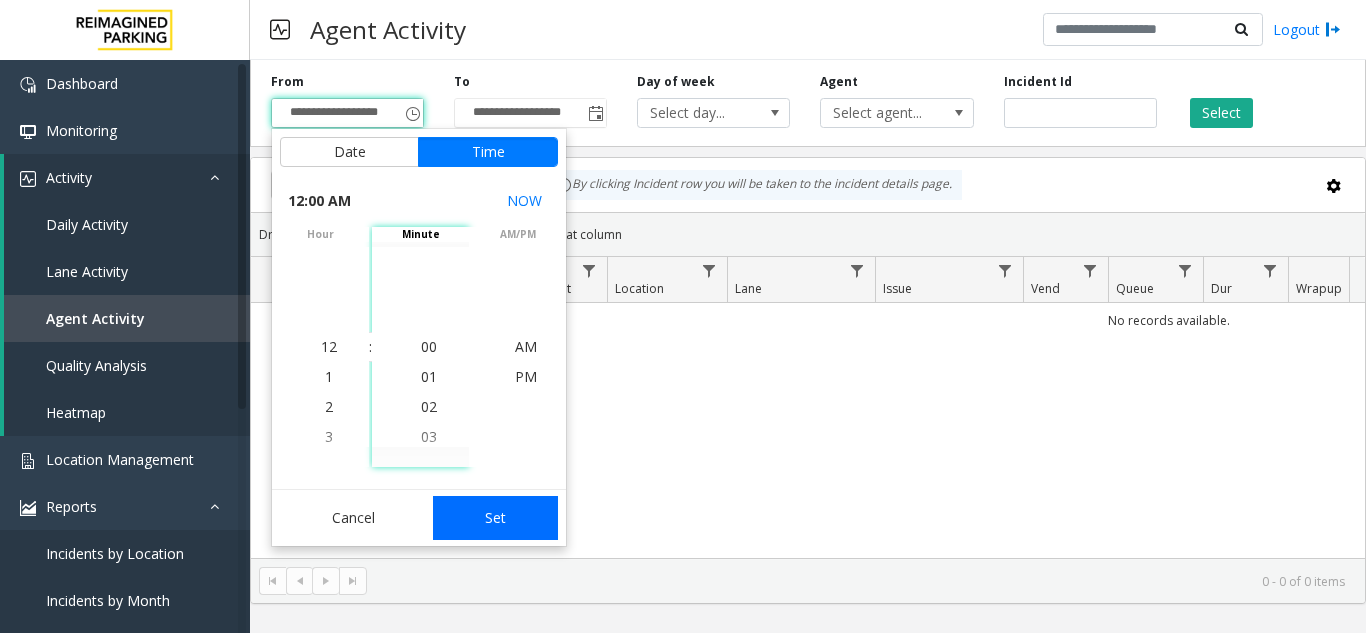 click on "Set" 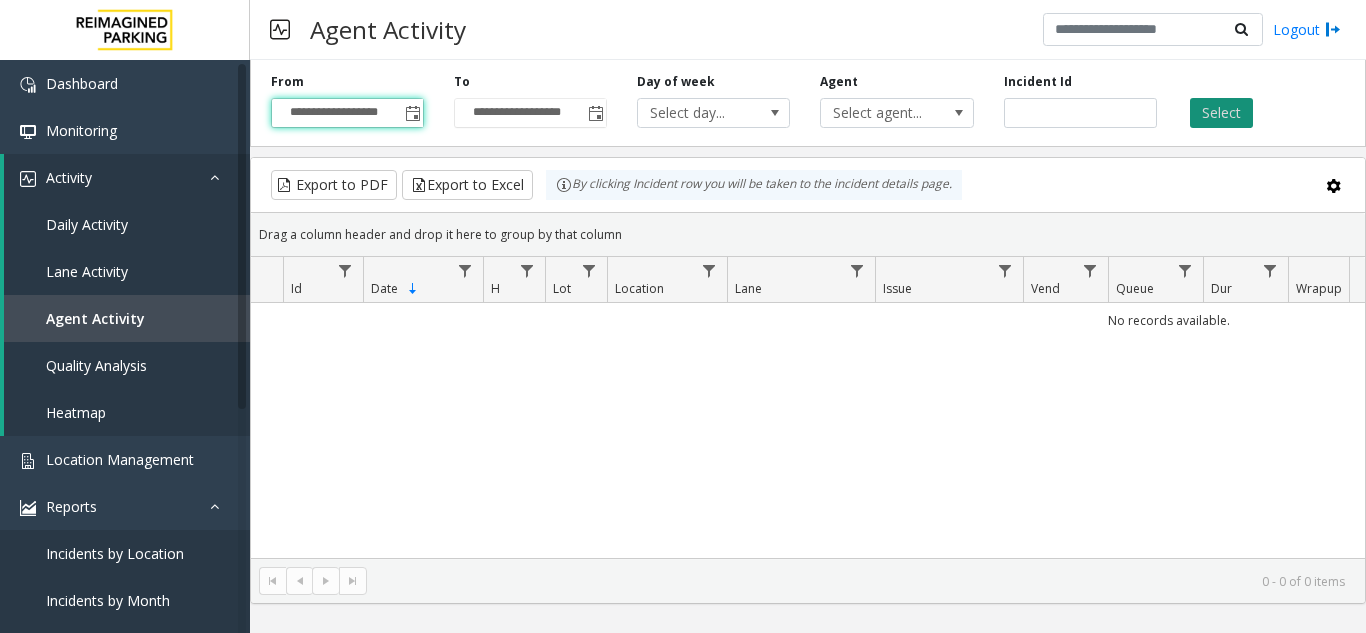 click on "Select" 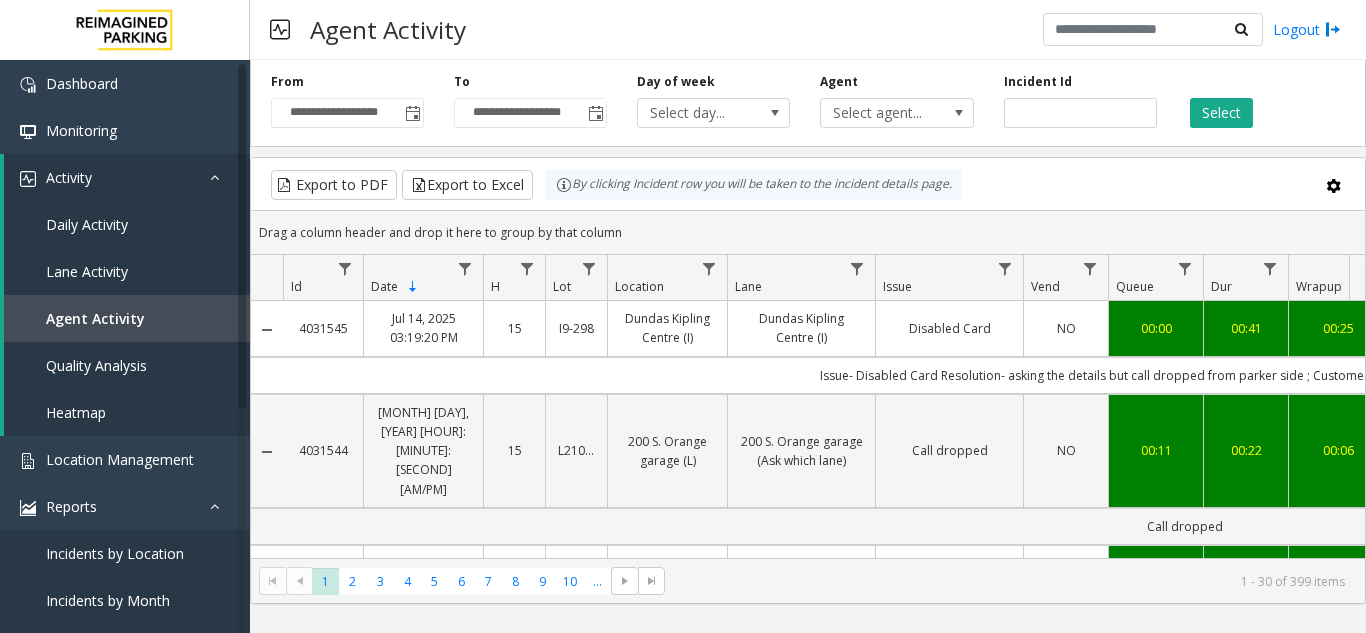 scroll, scrollTop: 0, scrollLeft: 426, axis: horizontal 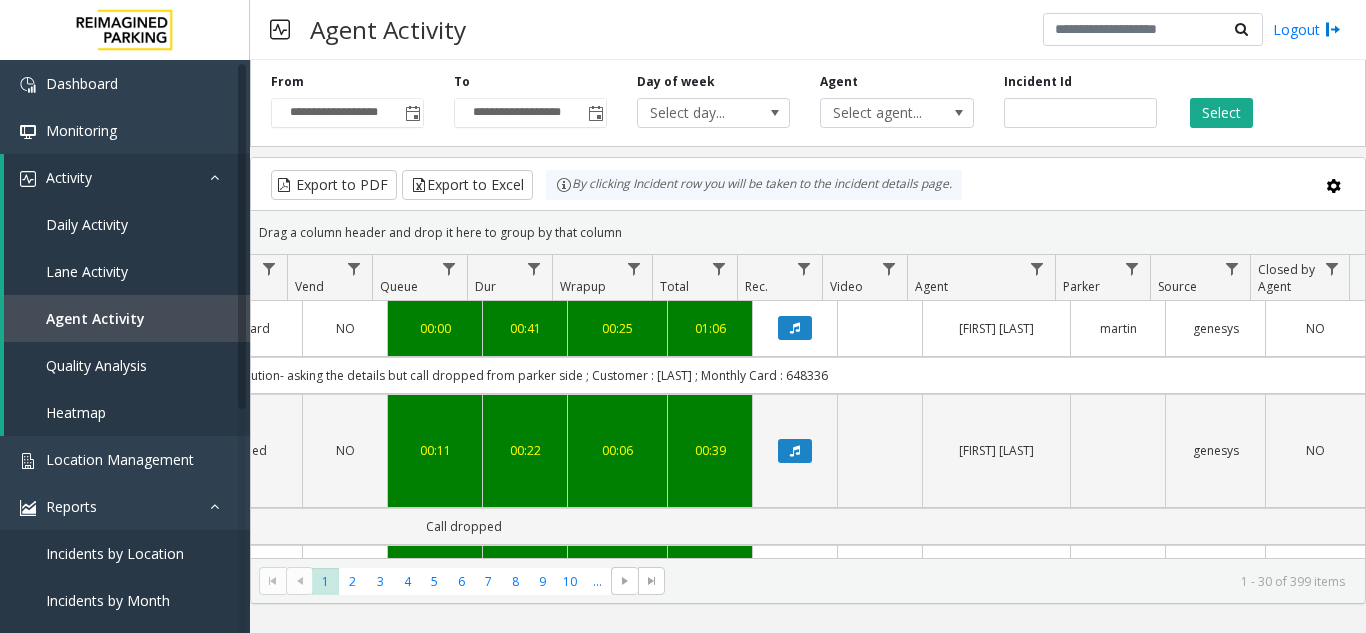 click on "Issue- Disabled Card
Resolution-  asking the details but call dropped from parker side
; Customer : martin ; Monthly Card : 648336" 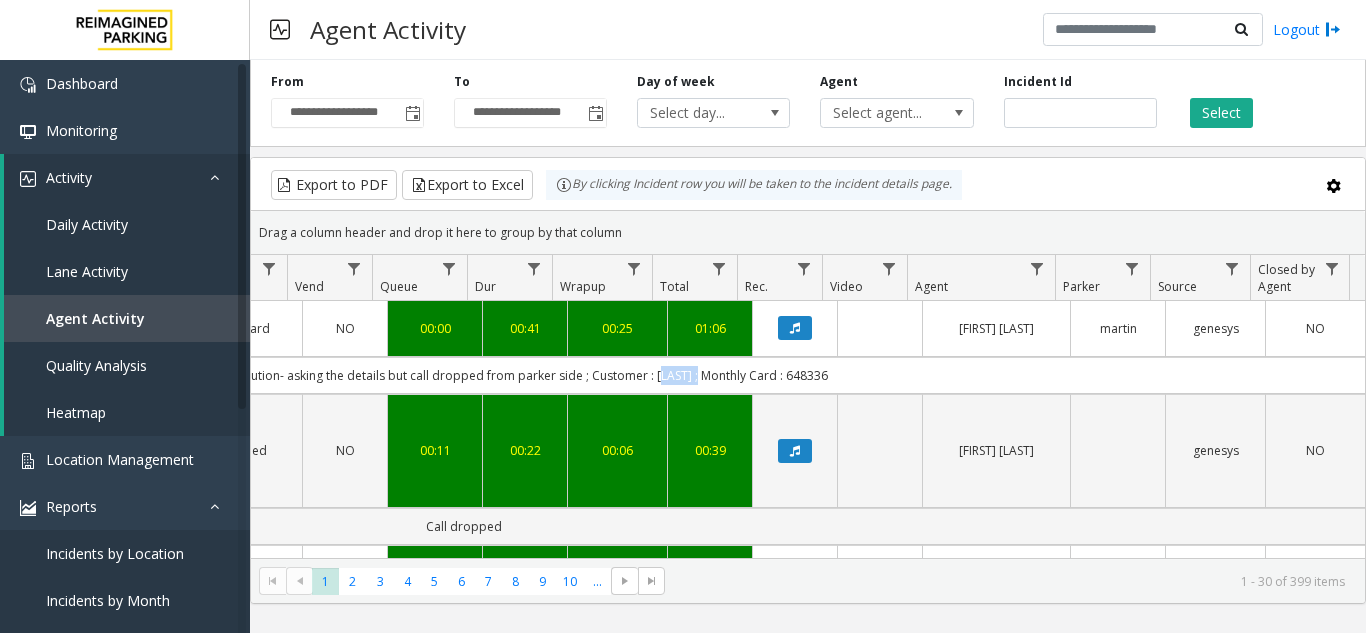 click on "Issue- Disabled Card
Resolution-  asking the details but call dropped from parker side
; Customer : martin ; Monthly Card : 648336" 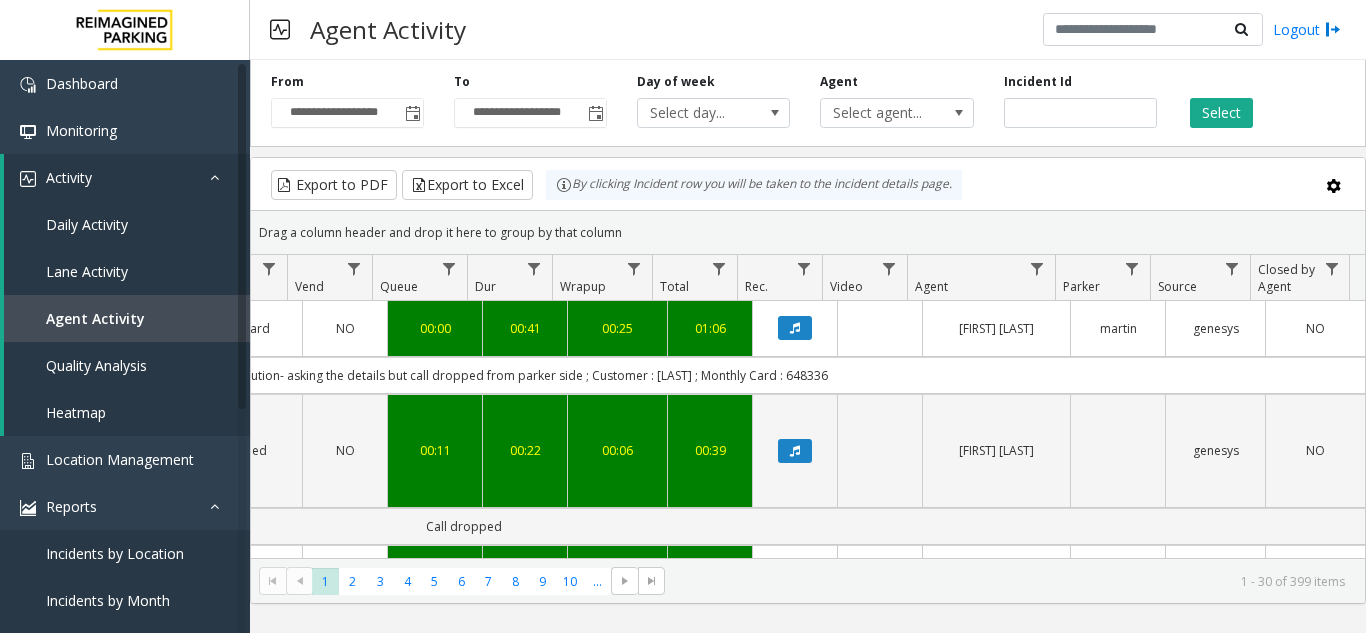 scroll, scrollTop: 0, scrollLeft: 731, axis: horizontal 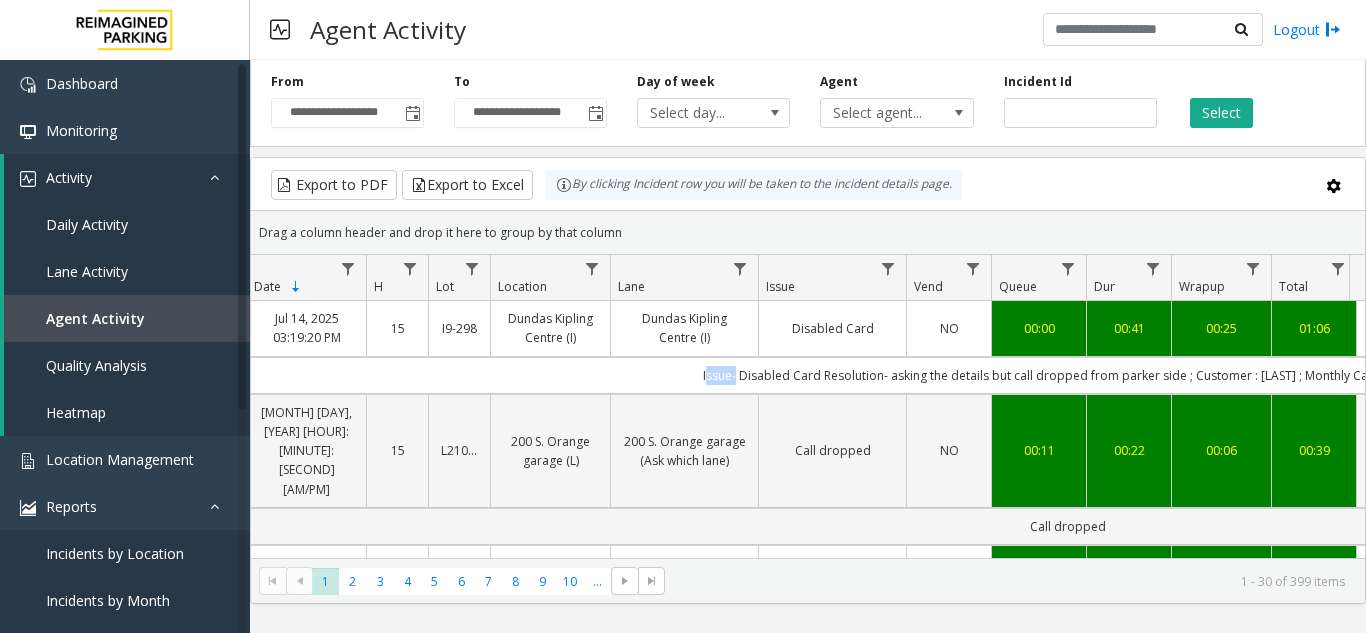 click on "Issue- Disabled Card
Resolution-  asking the details but call dropped from parker side
; Customer : martin ; Monthly Card : 648336" 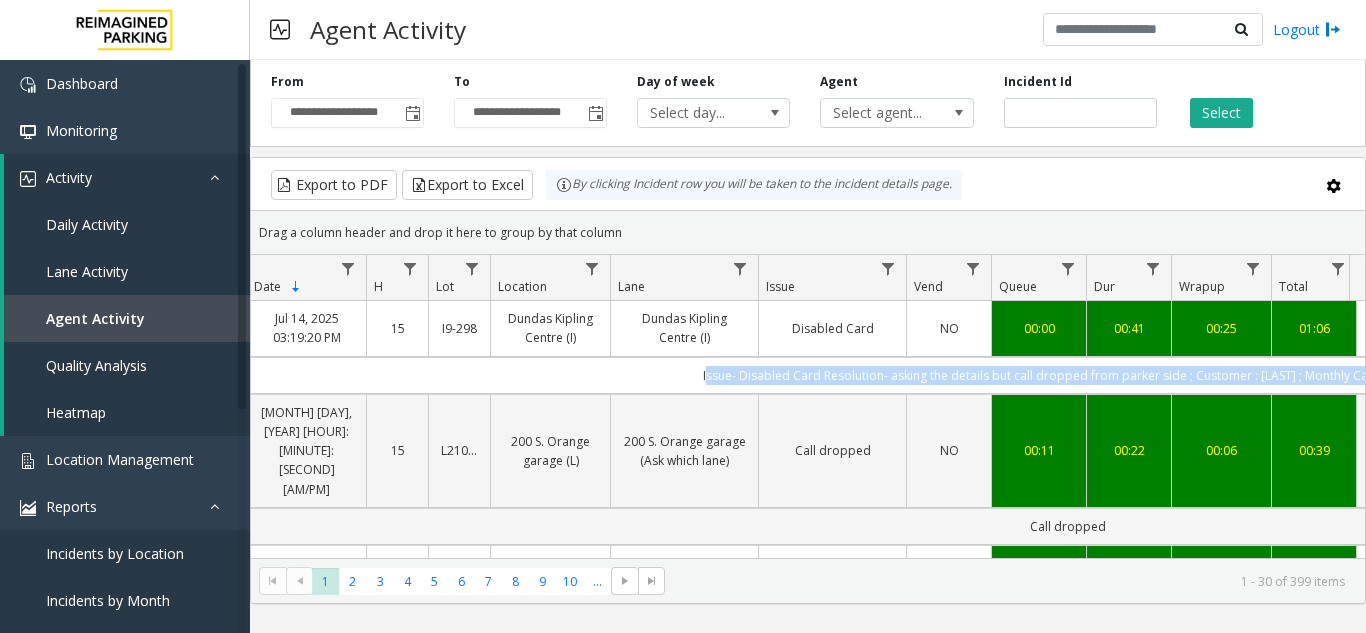drag, startPoint x: 660, startPoint y: 378, endPoint x: 815, endPoint y: 380, distance: 155.01291 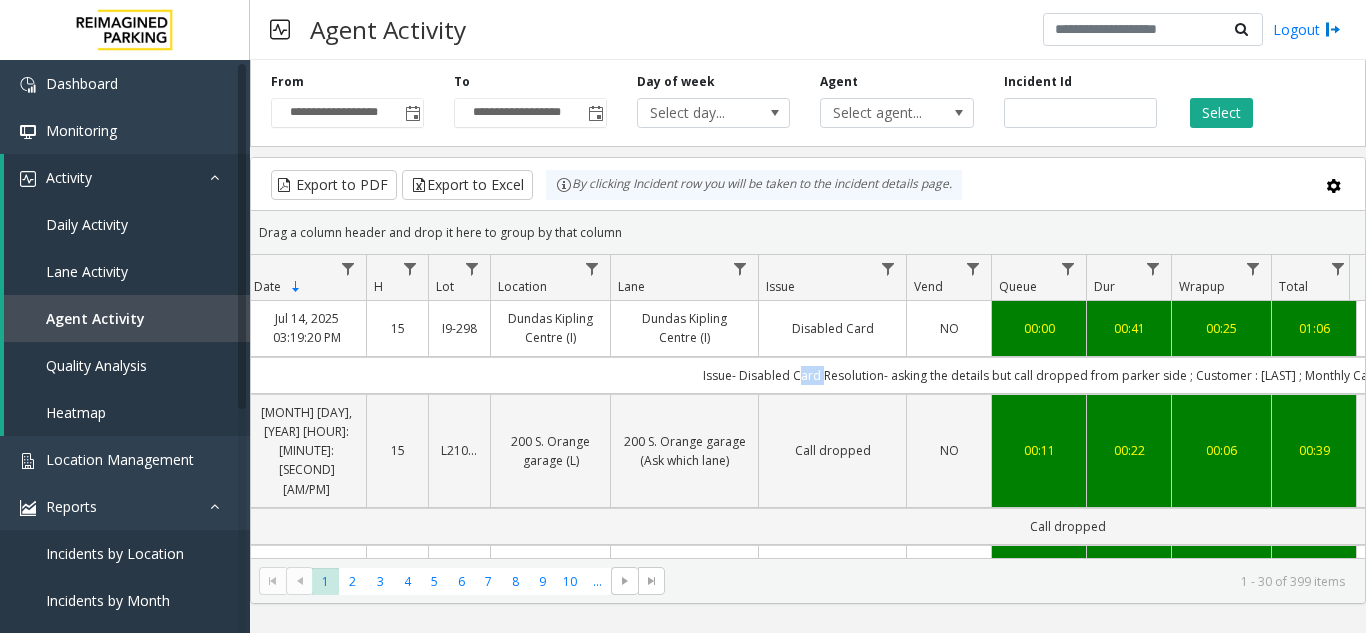 click on "Issue- Disabled Card
Resolution-  asking the details but call dropped from parker side
; Customer : martin ; Monthly Card : 648336" 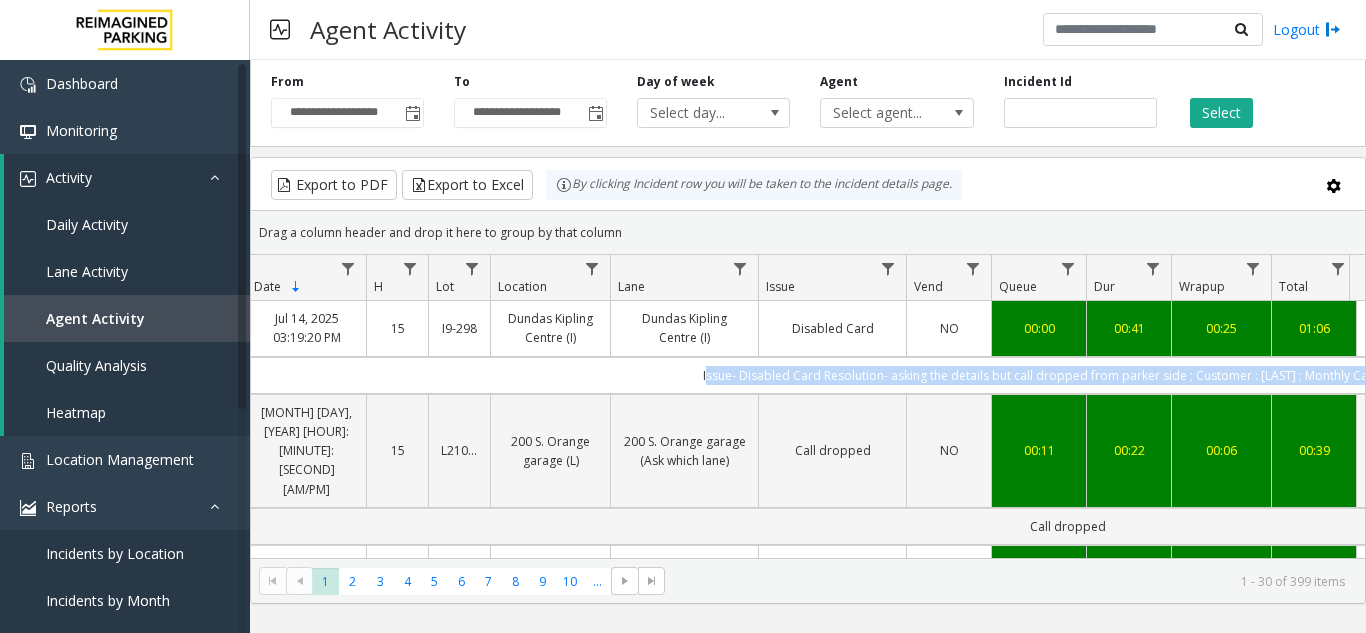 click on "Issue- Disabled Card
Resolution-  asking the details but call dropped from parker side
; Customer : martin ; Monthly Card : 648336" 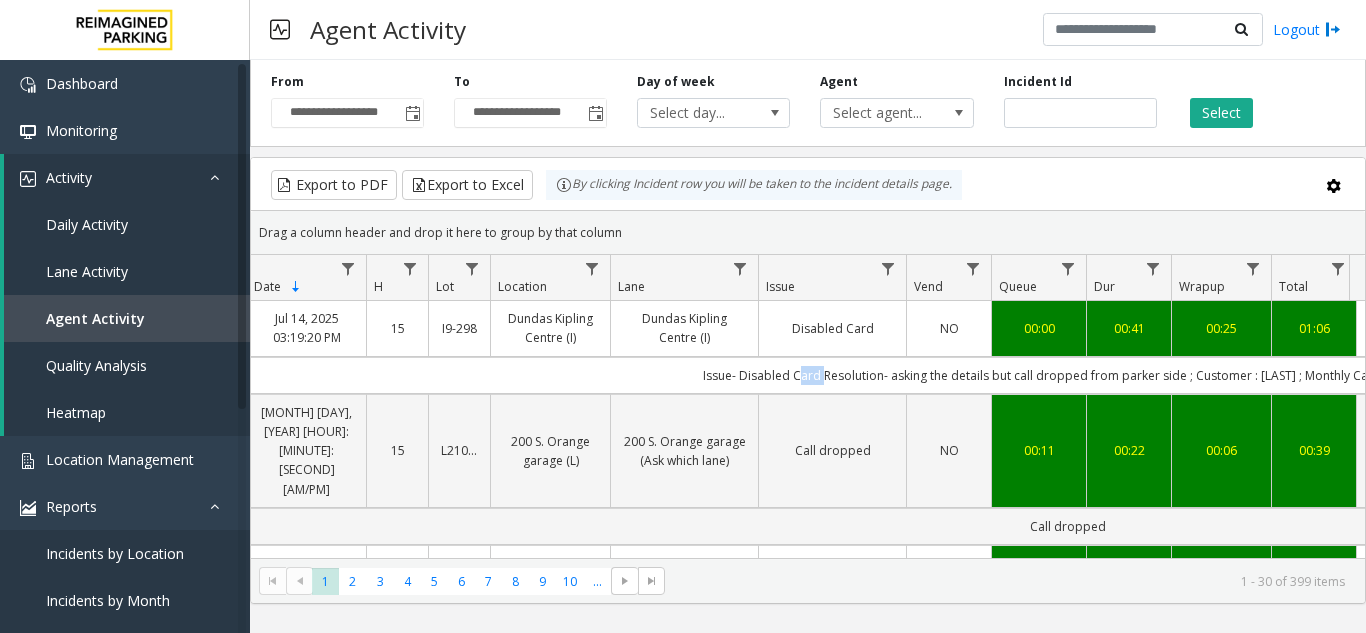 click on "Issue- Disabled Card
Resolution-  asking the details but call dropped from parker side
; Customer : martin ; Monthly Card : 648336" 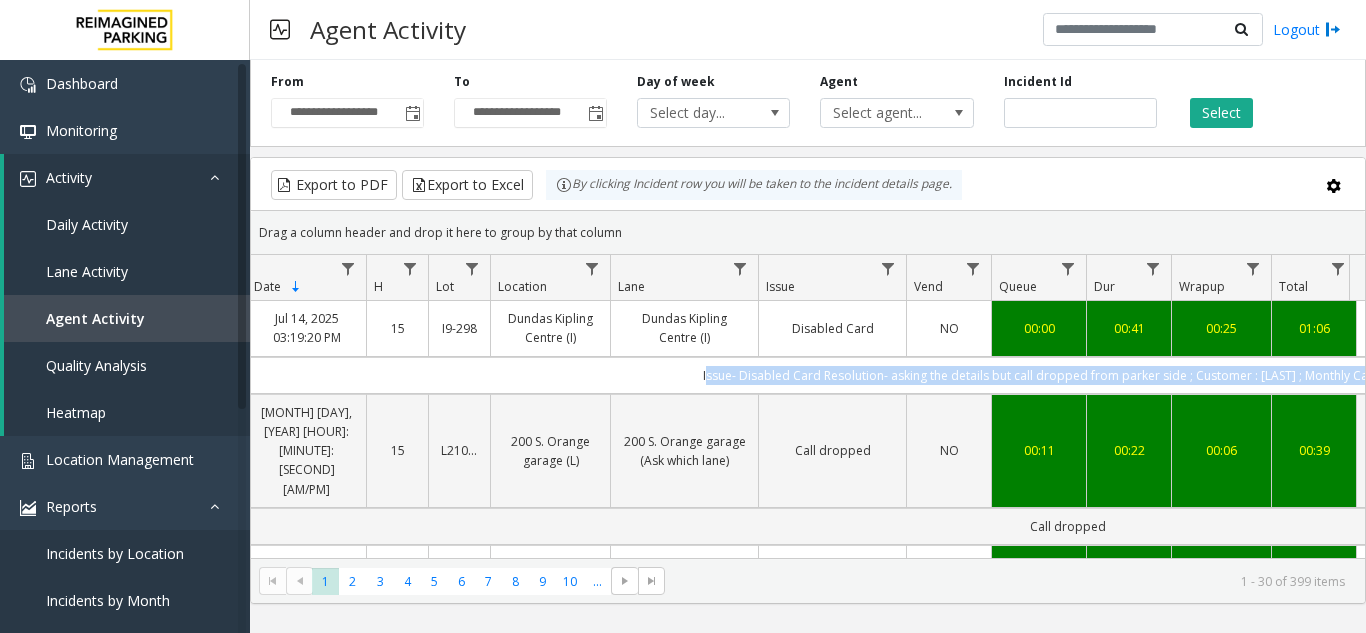 click on "Issue- Disabled Card
Resolution-  asking the details but call dropped from parker side
; Customer : martin ; Monthly Card : 648336" 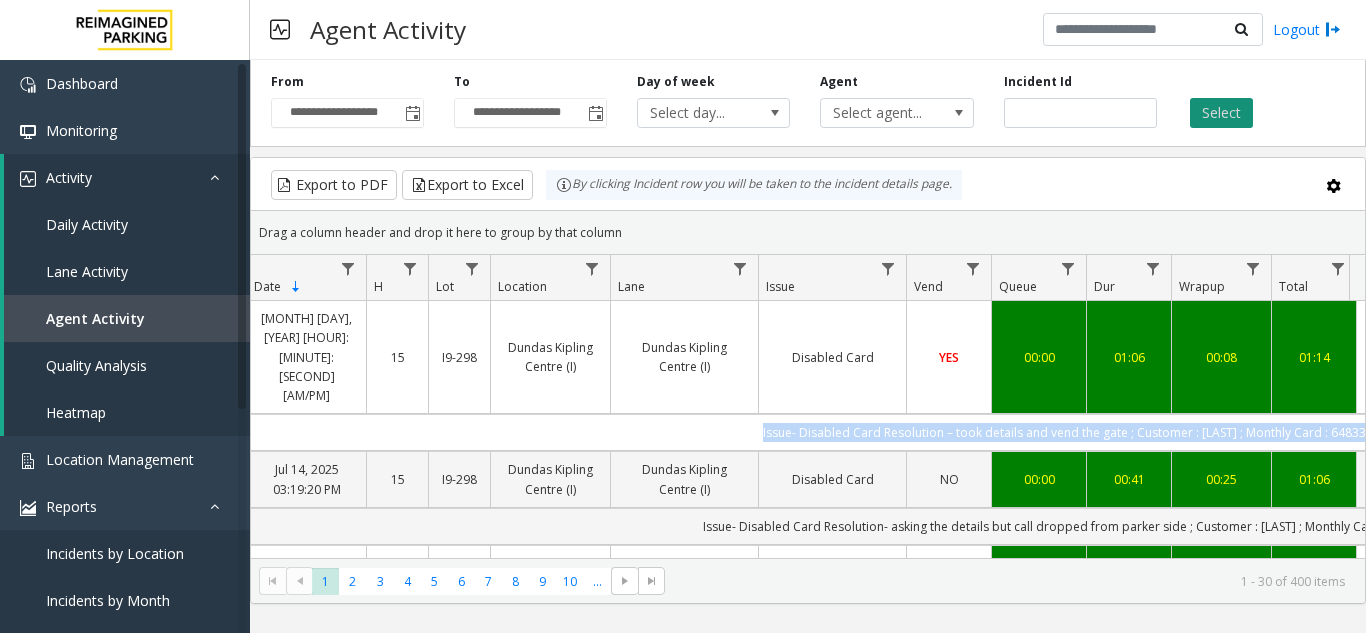 click on "Select" 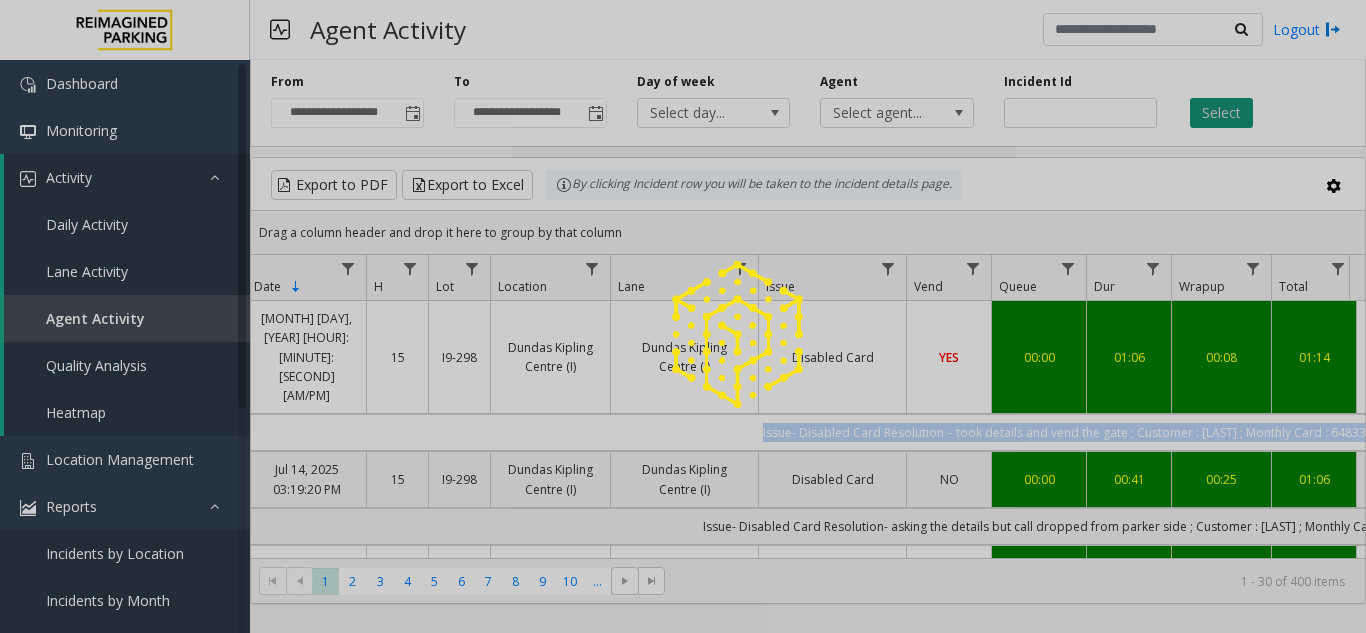 click 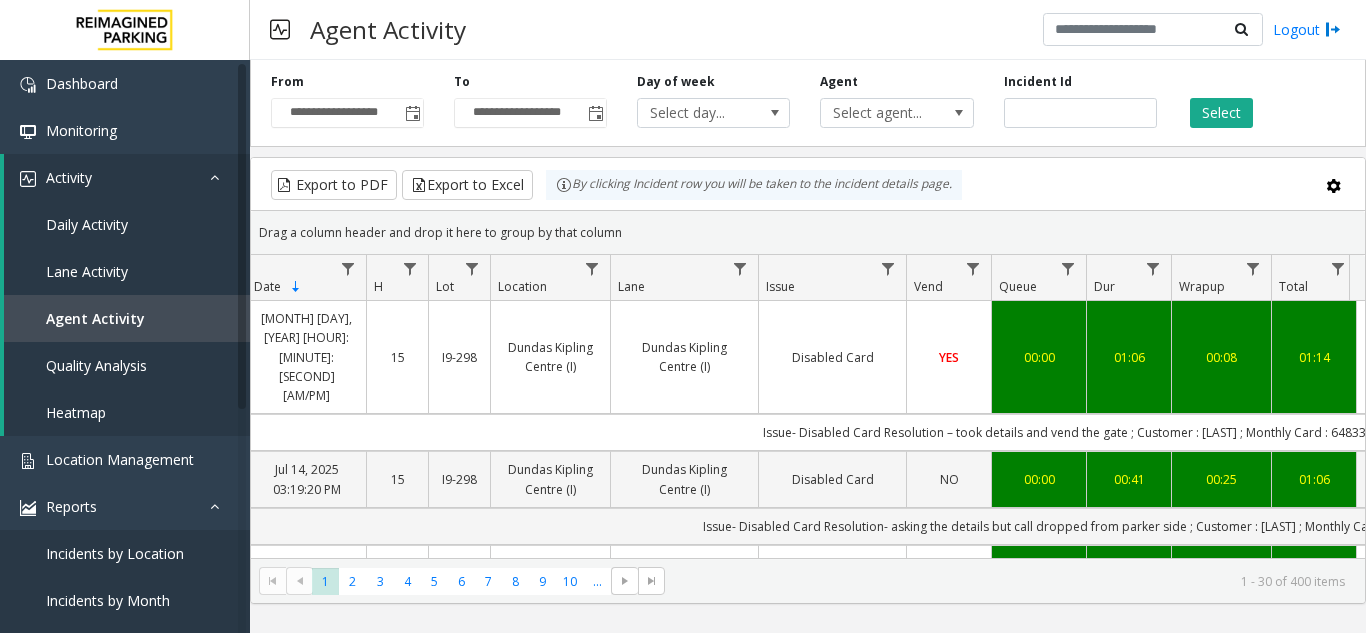 scroll, scrollTop: 0, scrollLeft: 202, axis: horizontal 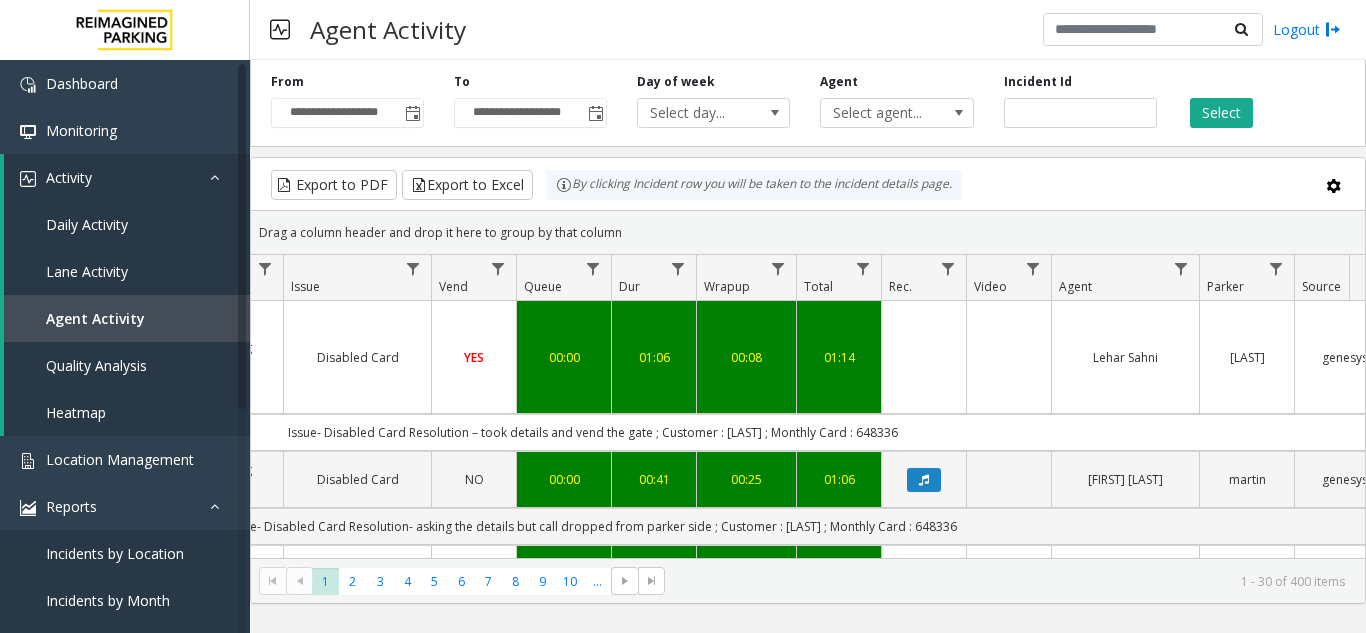 click on "issue-Disabled Card
Resolution – took details and vend the gate ; Customer : Campeau ; Monthly Card : 648336" 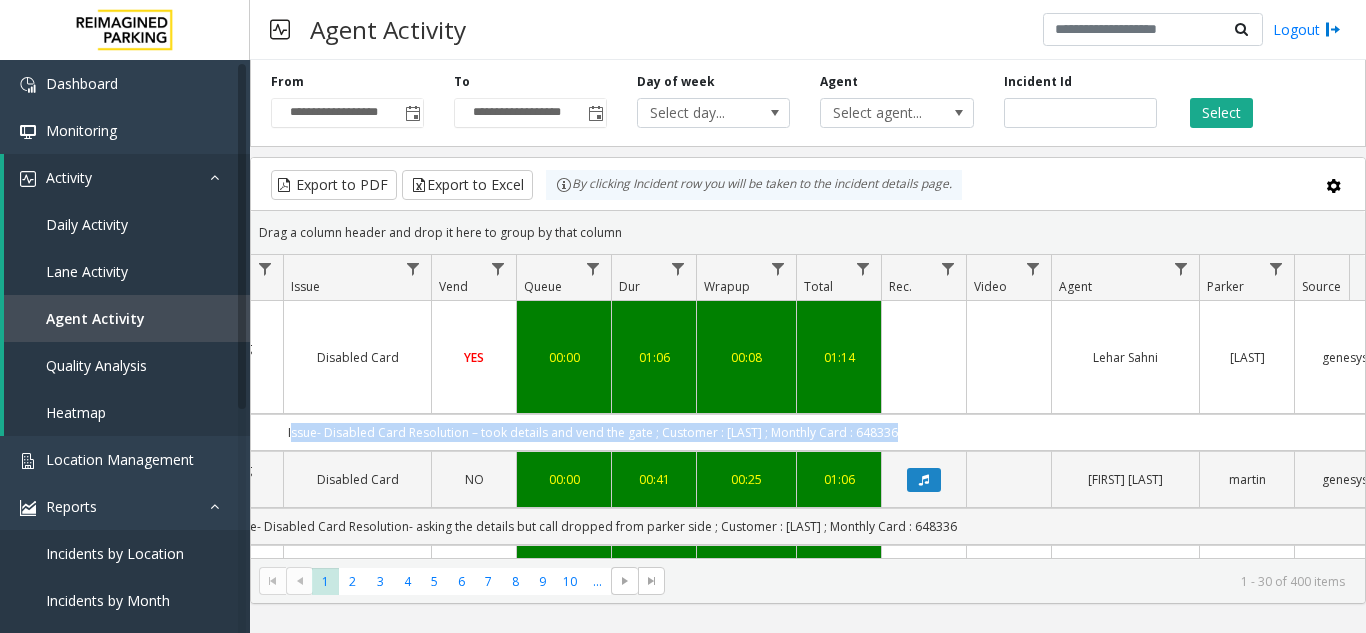 click on "issue-Disabled Card
Resolution – took details and vend the gate ; Customer : Campeau ; Monthly Card : 648336" 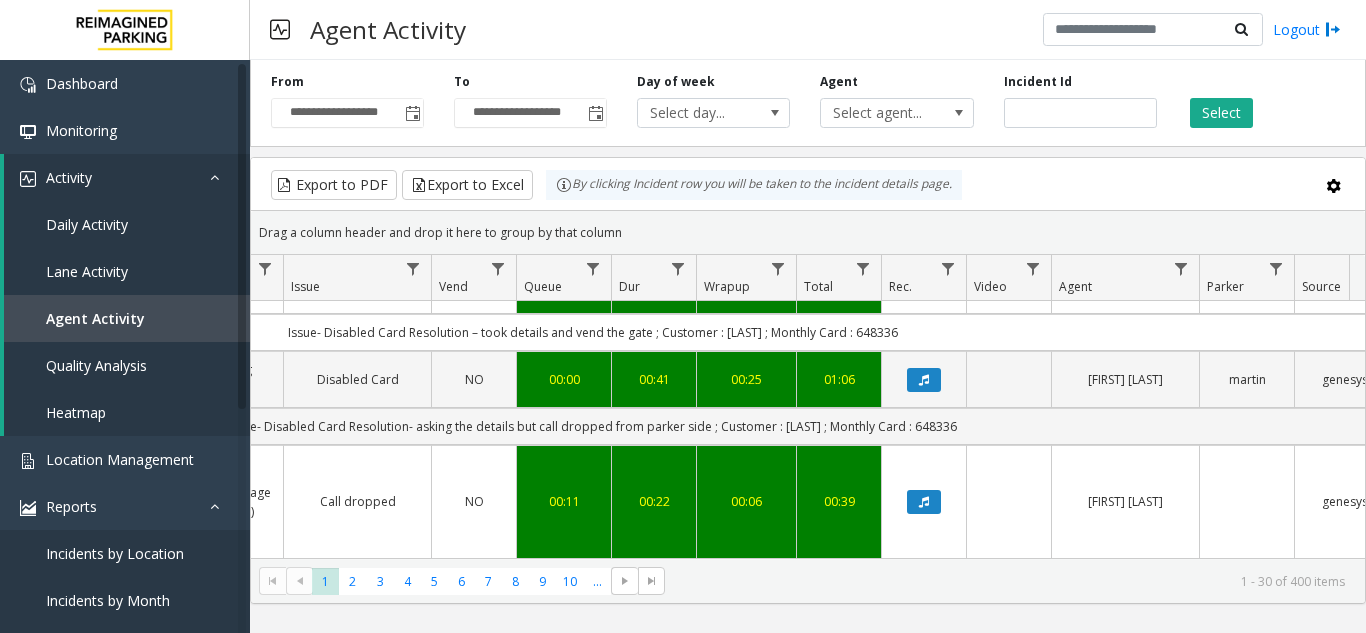 click on "Issue- Disabled Card
Resolution-  asking the details but call dropped from parker side
; Customer : martin ; Monthly Card : 648336" 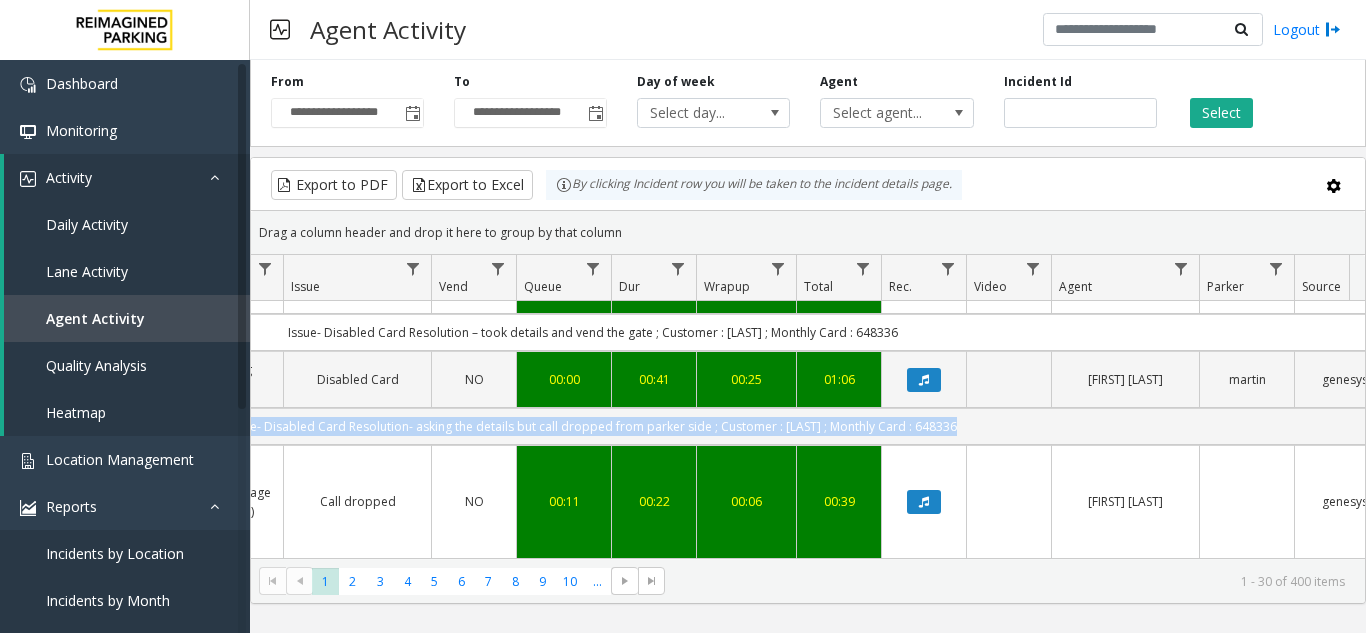 click on "Issue- Disabled Card
Resolution-  asking the details but call dropped from parker side
; Customer : martin ; Monthly Card : 648336" 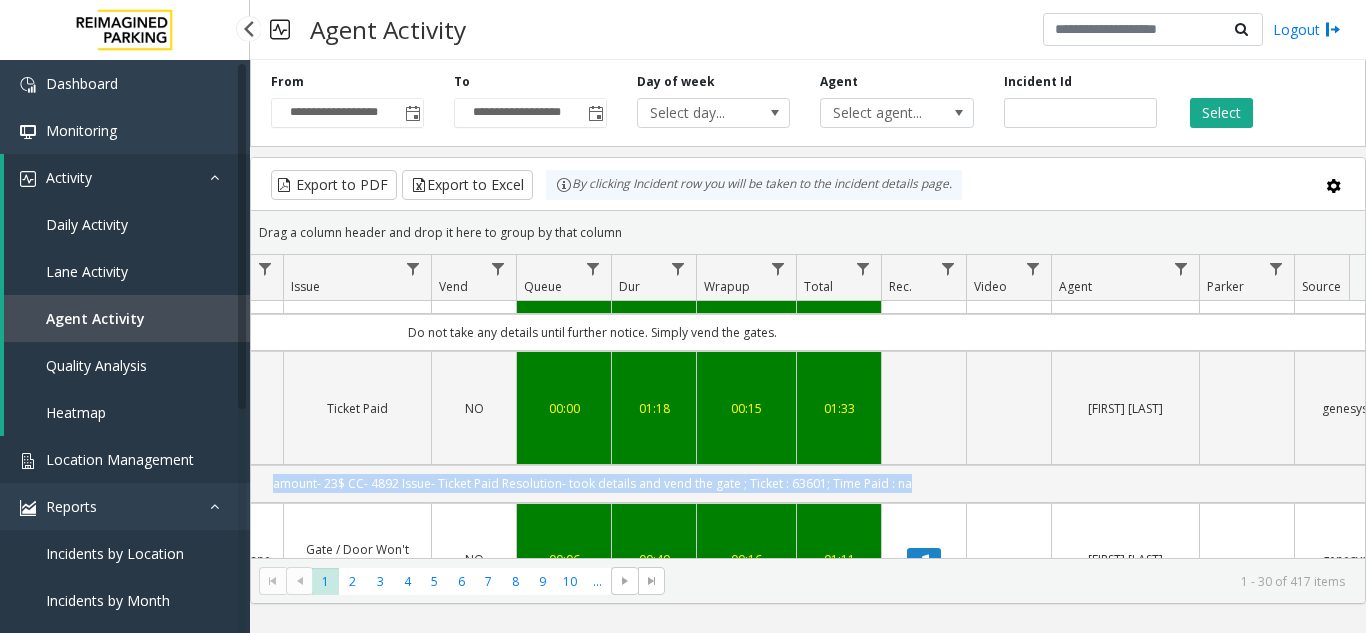 click on "Location Management" at bounding box center [125, 459] 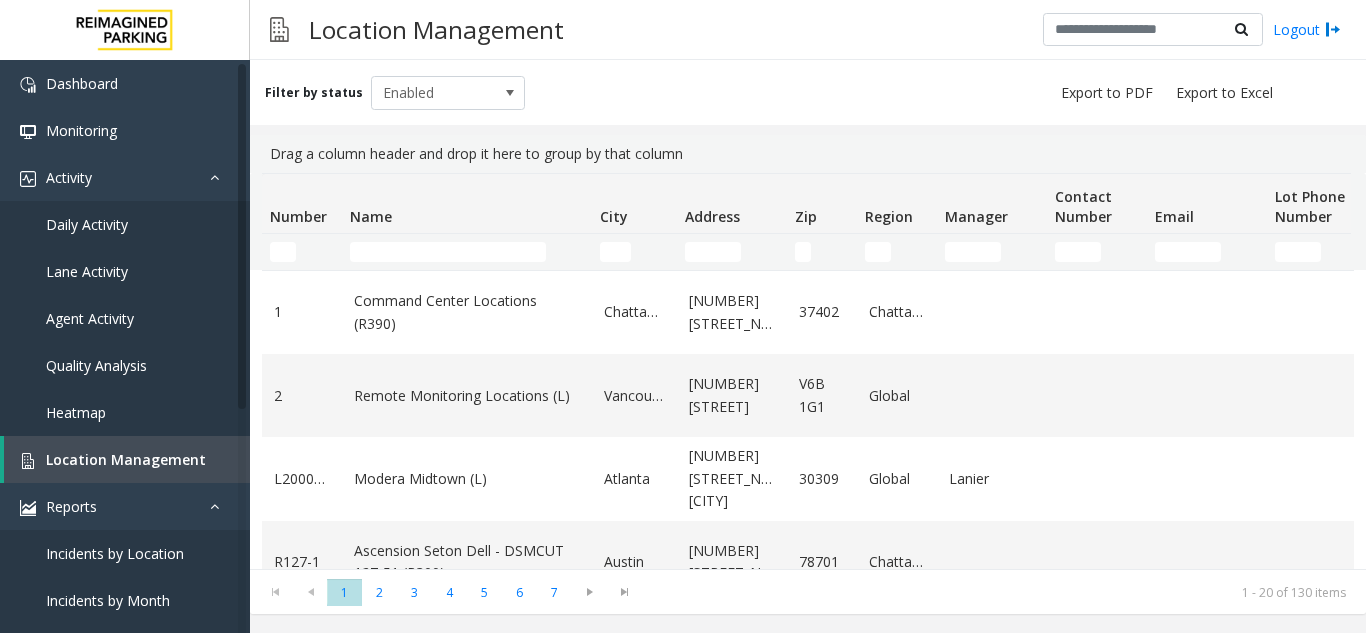 click on "Name" 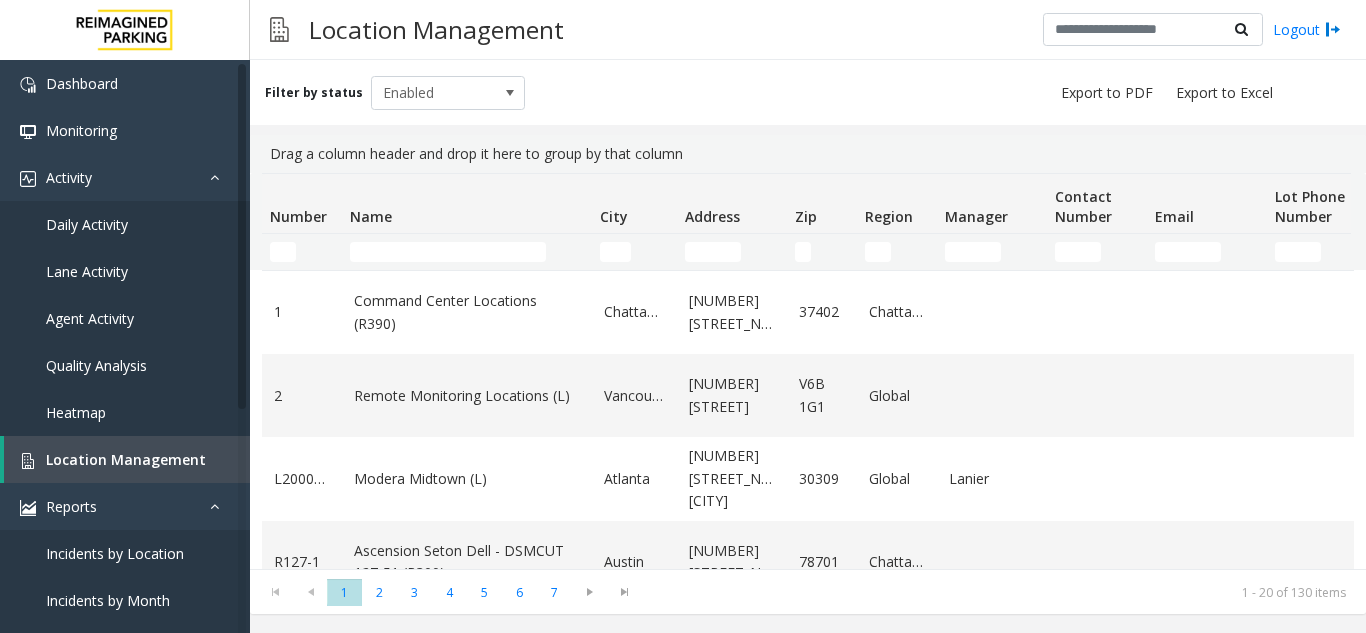 click 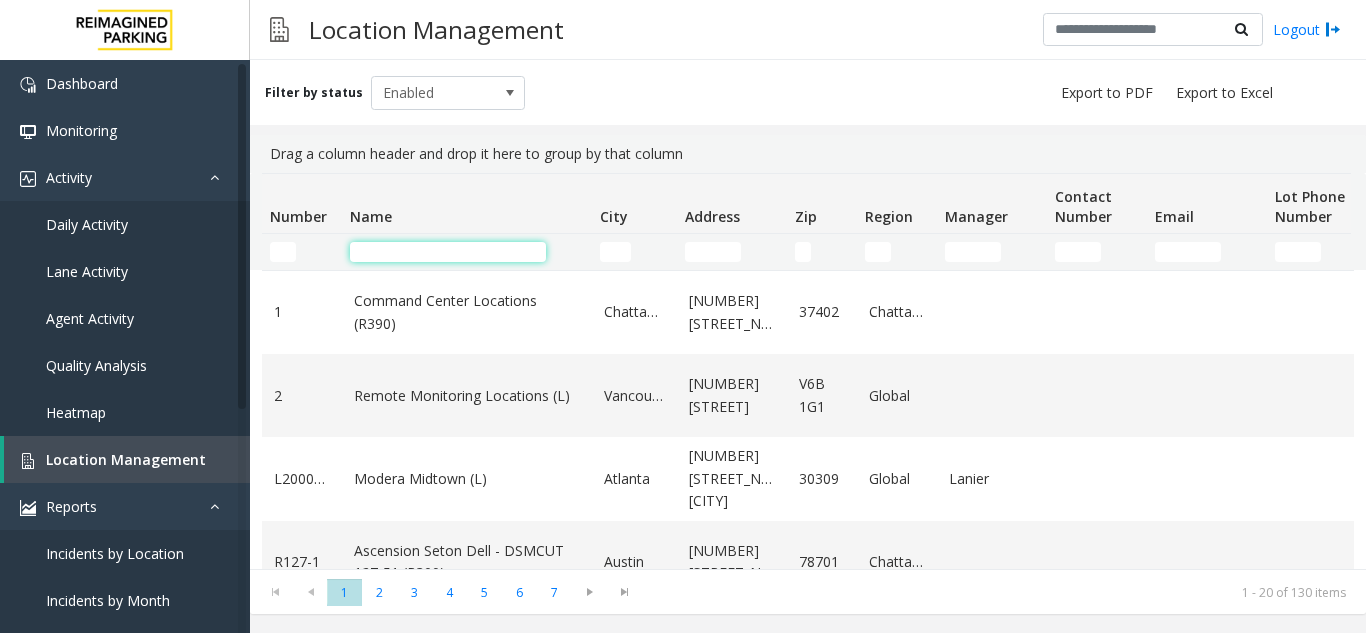 paste on "**********" 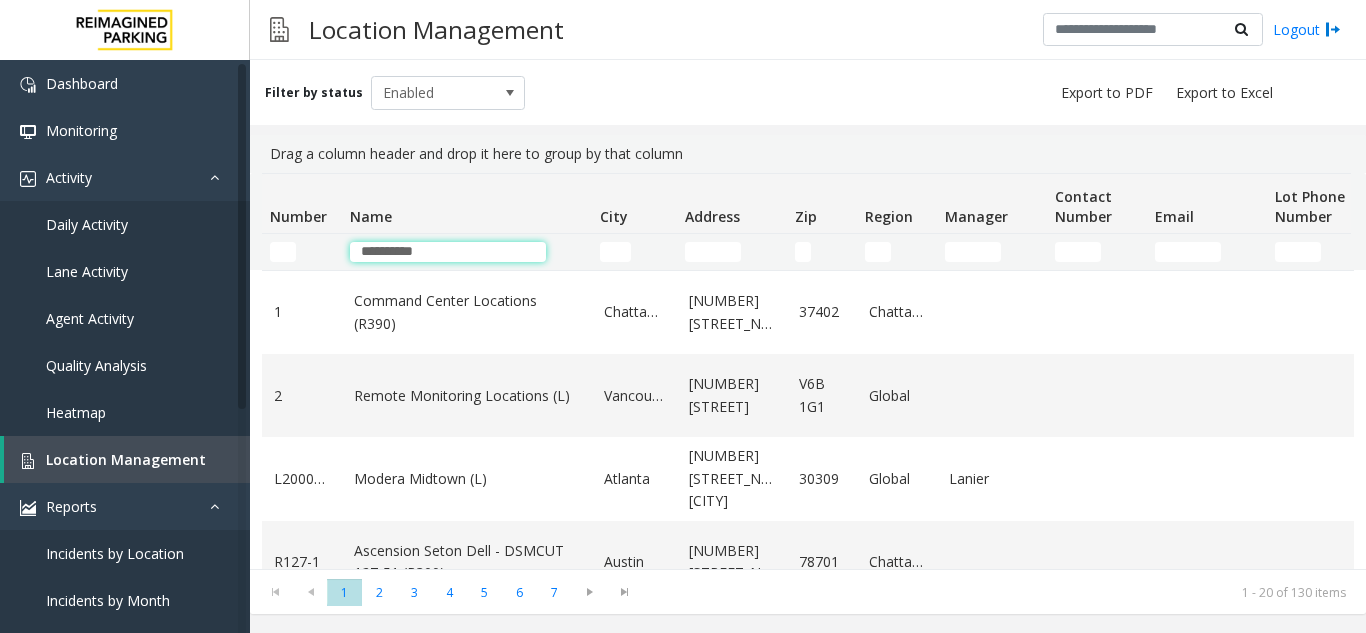 type on "**********" 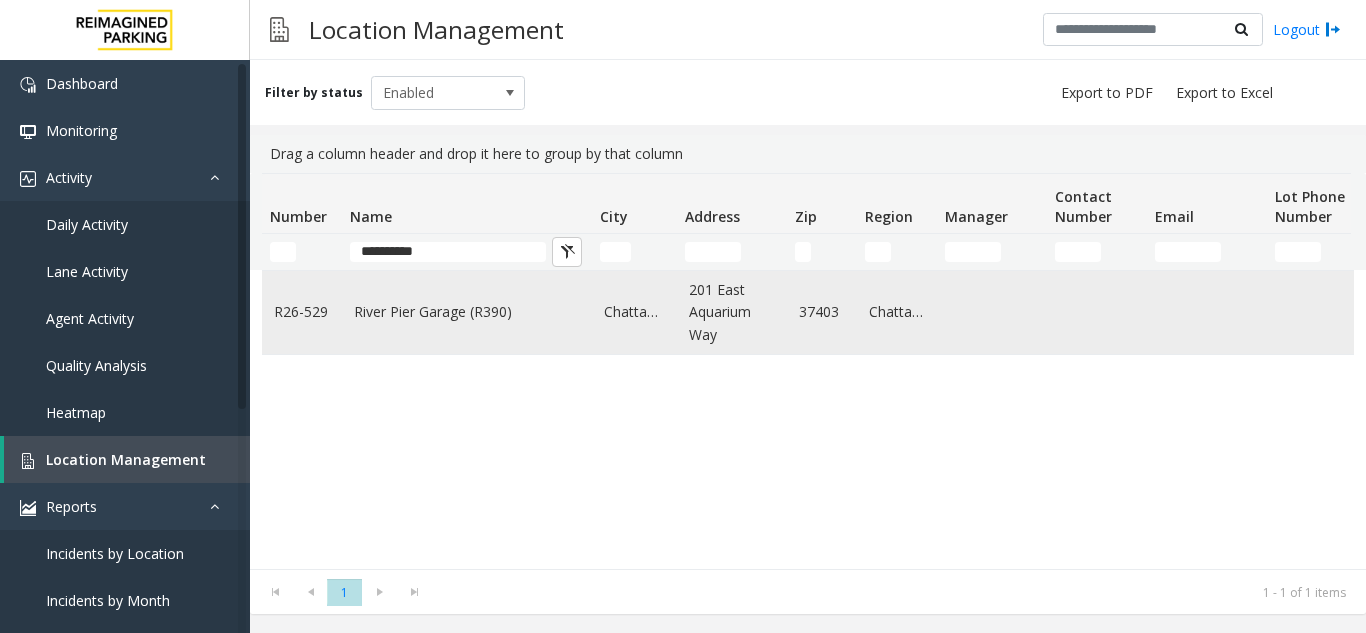 click on "River Pier Garage (R390)" 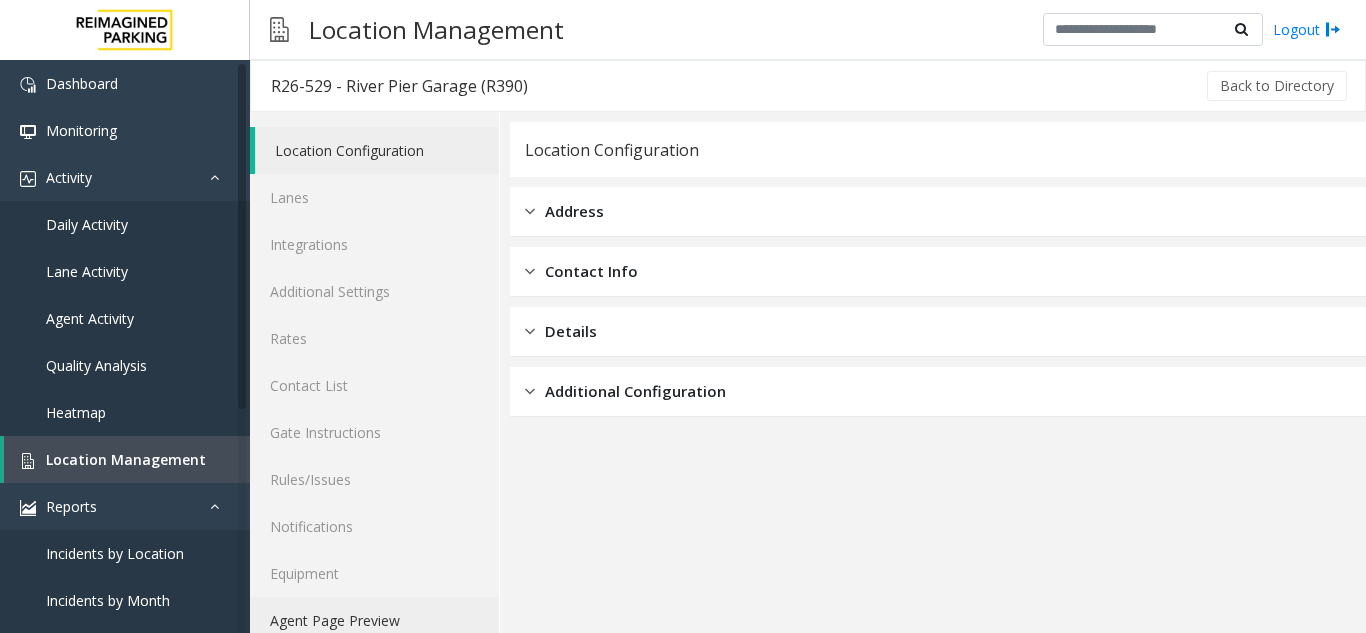 click on "Agent Page Preview" 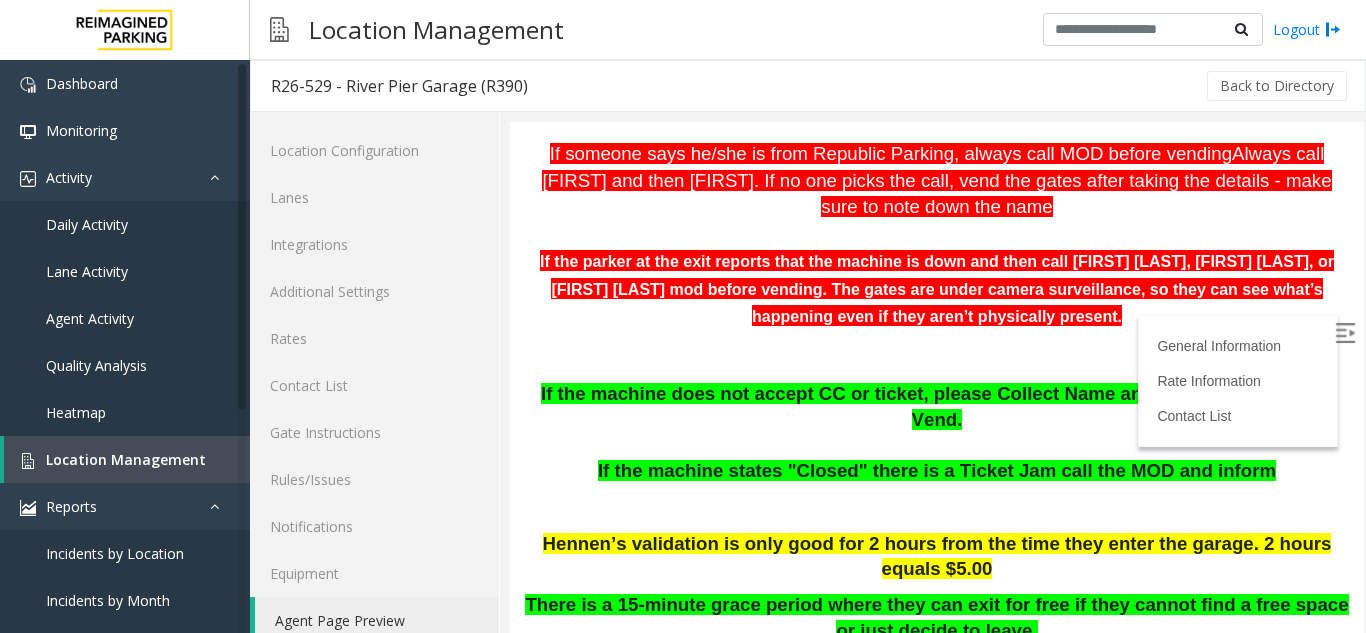 scroll, scrollTop: 200, scrollLeft: 0, axis: vertical 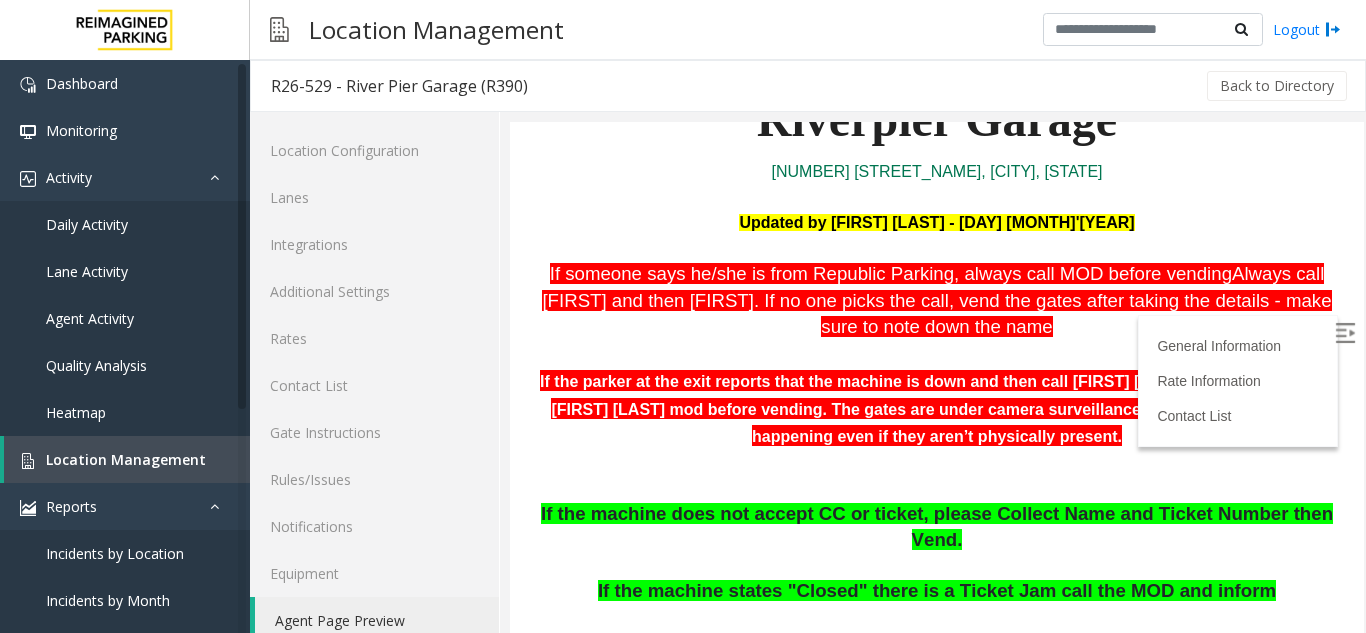 click at bounding box center (1345, 333) 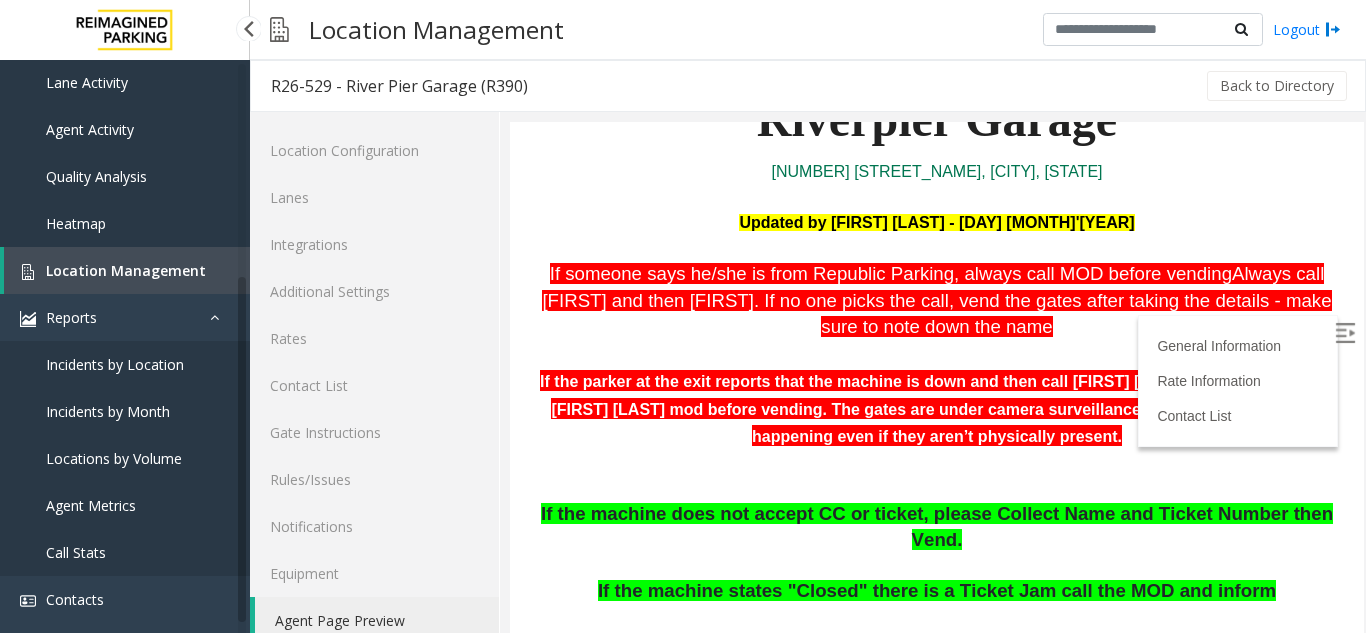 scroll, scrollTop: 373, scrollLeft: 0, axis: vertical 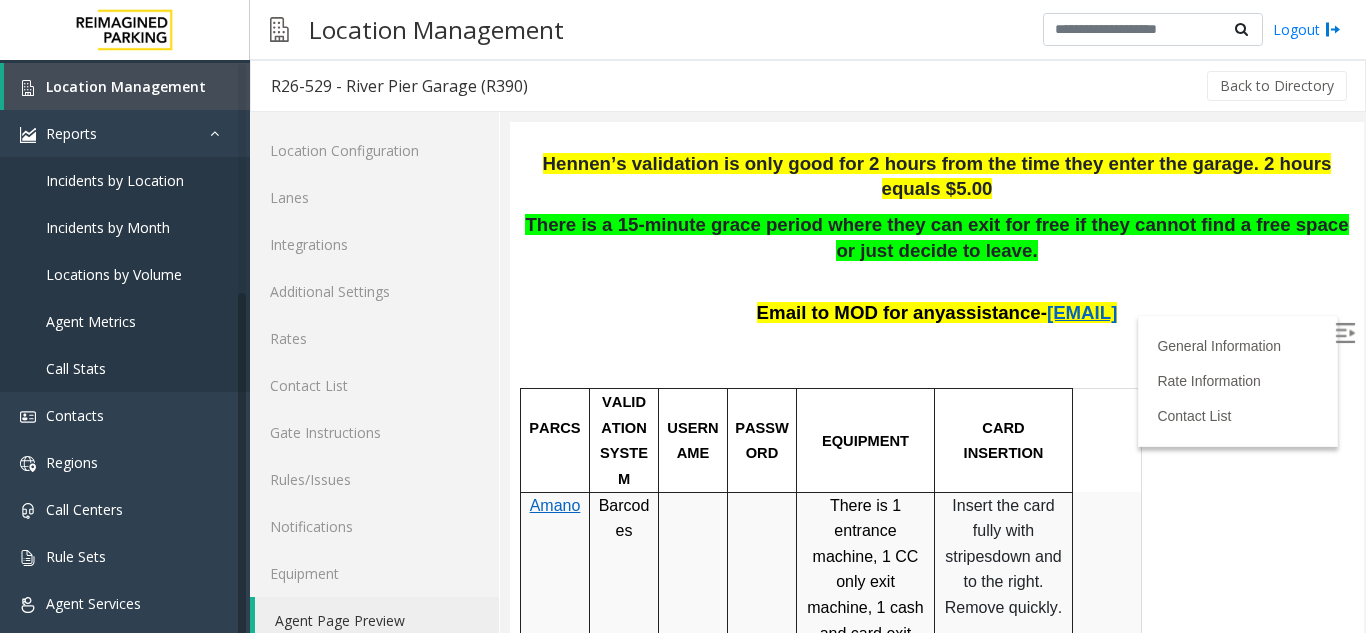 click on "There is a 15-minute grace period where they can exit for free if they cannot find a free space or just decide to leave." at bounding box center (937, 238) 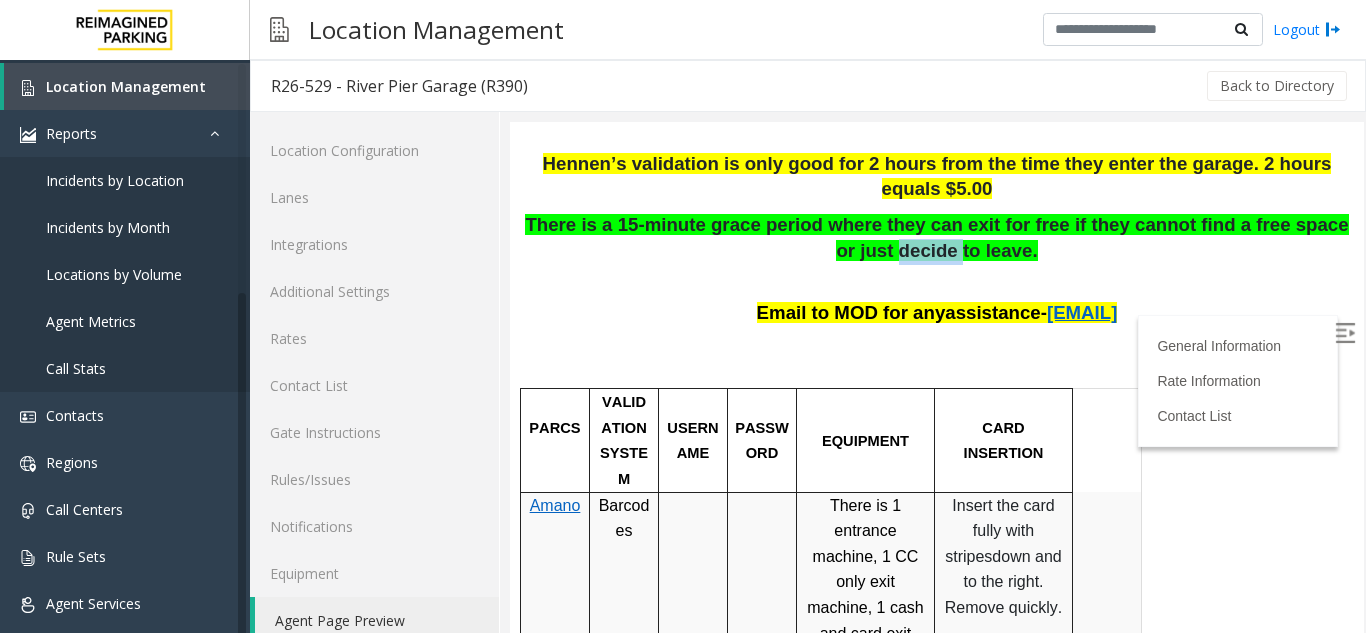 click on "There is a 15-minute grace period where they can exit for free if they cannot find a free space or just decide to leave." at bounding box center (937, 238) 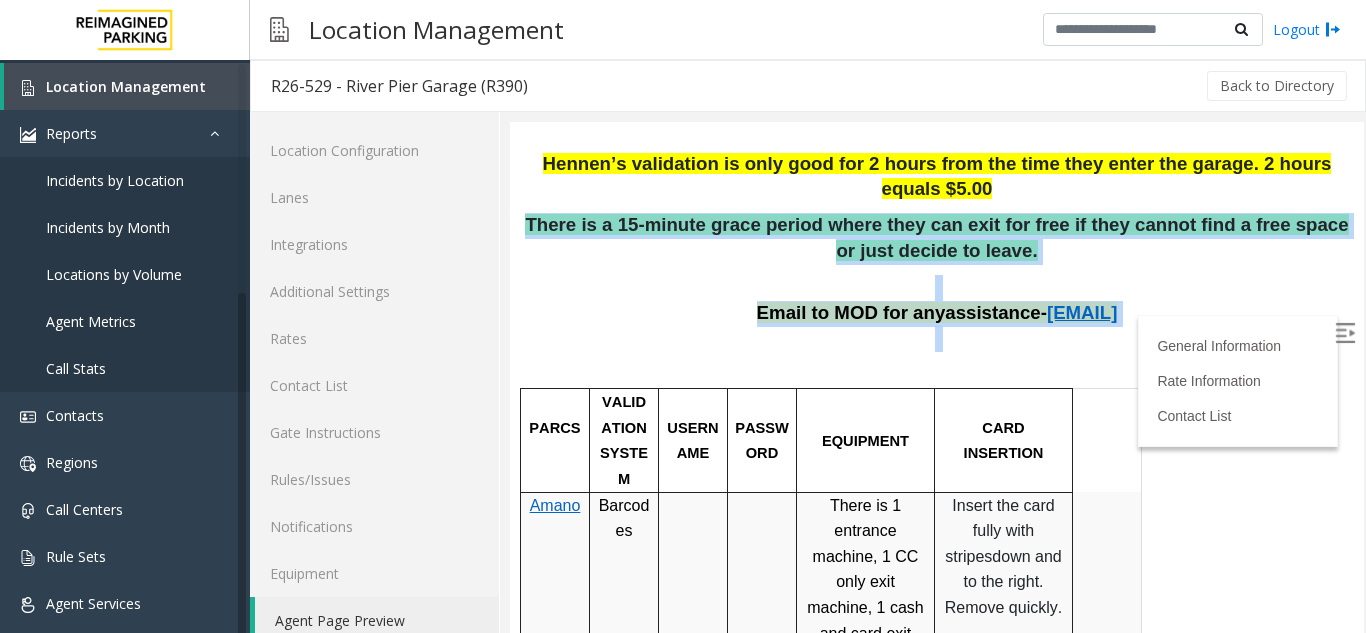 drag, startPoint x: 721, startPoint y: 198, endPoint x: 793, endPoint y: 300, distance: 124.85191 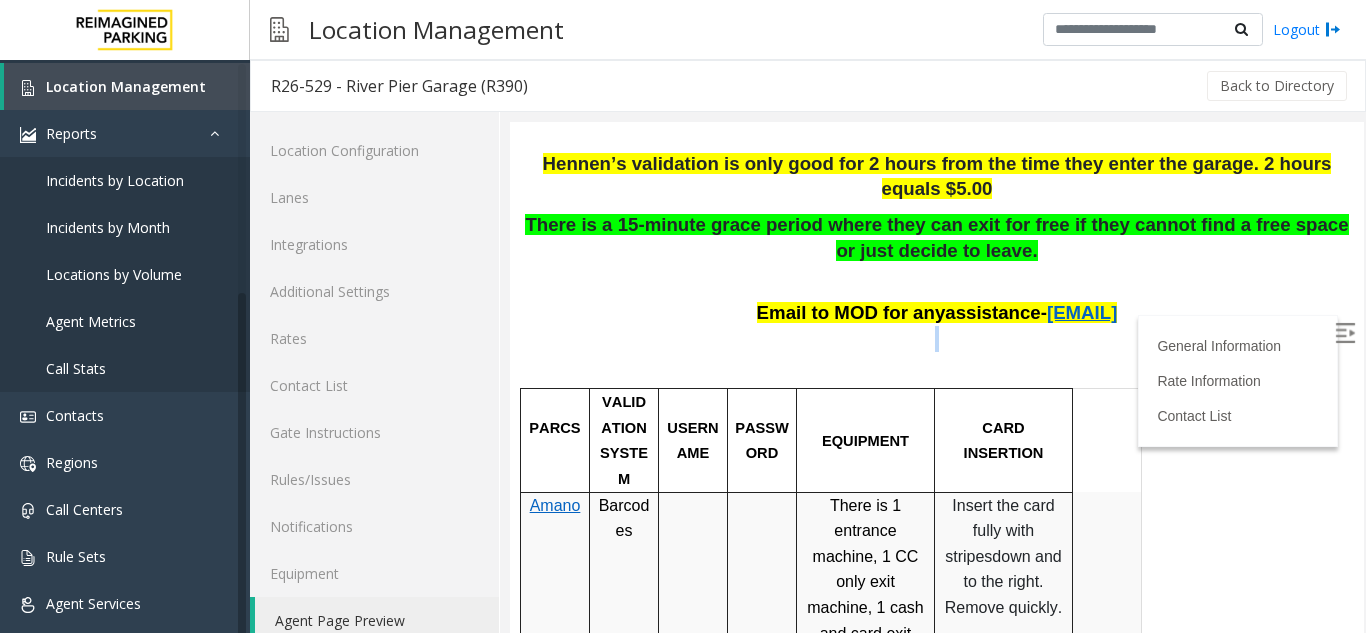 click at bounding box center (937, 351) 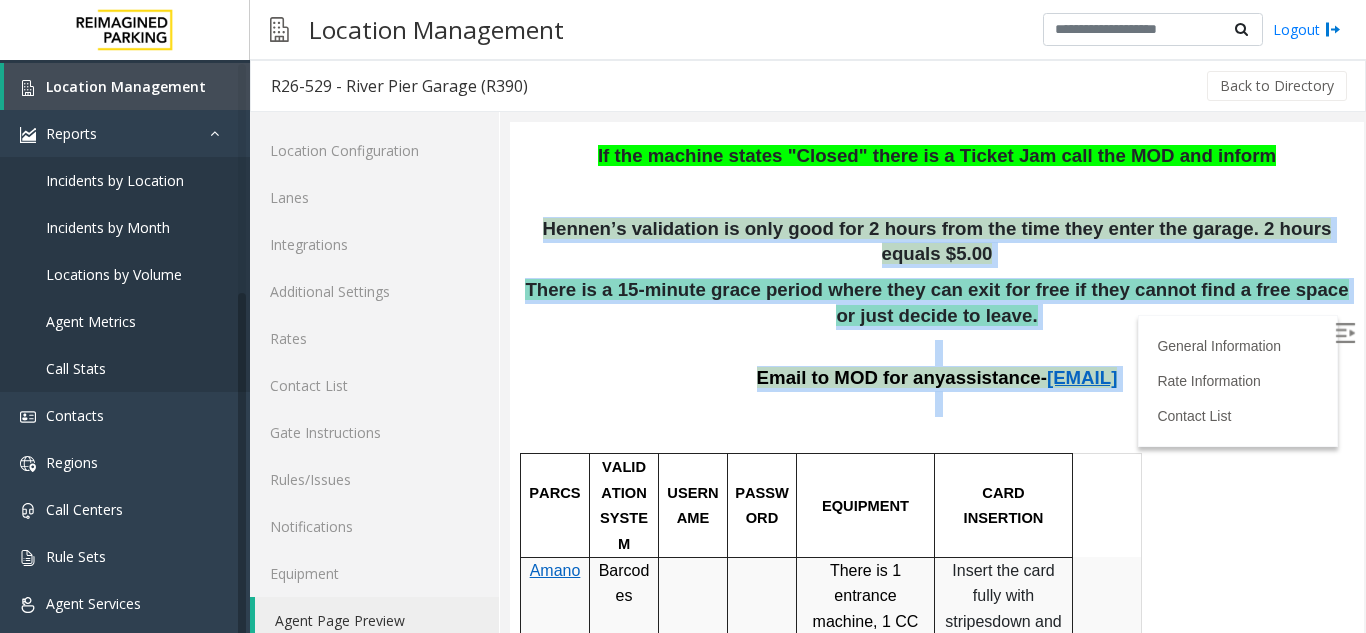 scroll, scrollTop: 600, scrollLeft: 0, axis: vertical 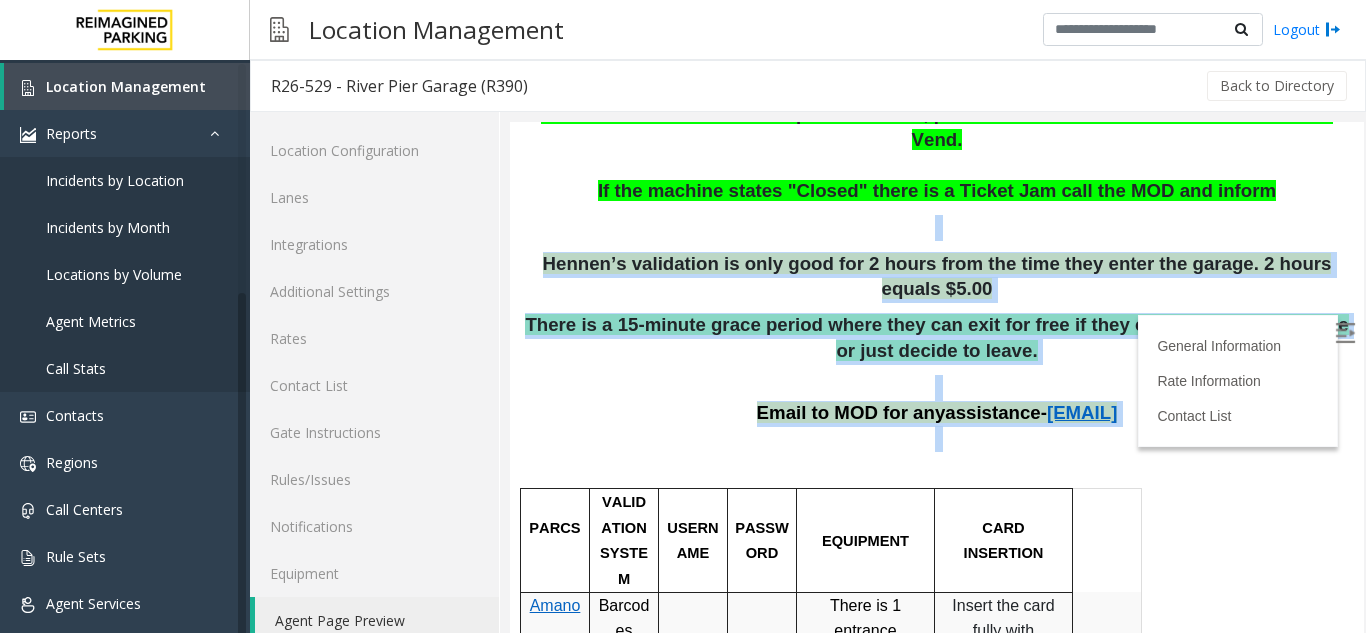 drag, startPoint x: 793, startPoint y: 300, endPoint x: 762, endPoint y: 188, distance: 116.21101 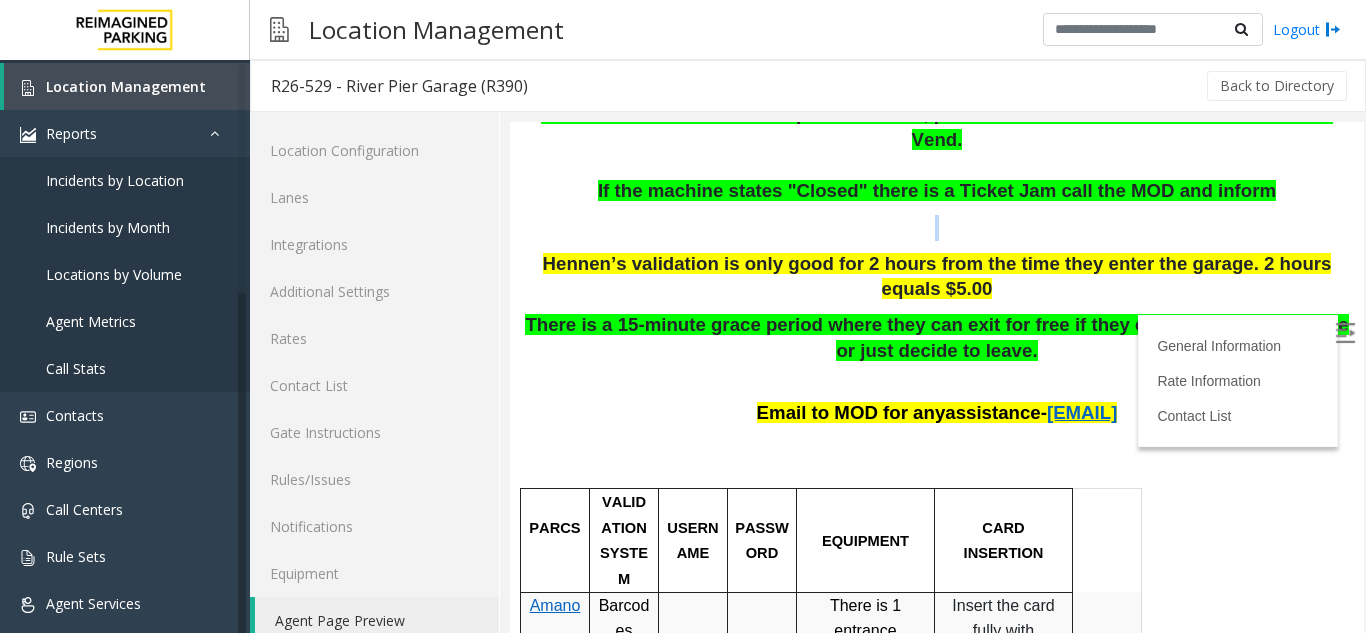 click on "If the machine does not accept CC or ticket, please Collect Name and Ticket Number then Vend.   If the machine states "Closed" there is a Ticket Jam call the MOD and inform   Hennen’s validation is only good for 2 hours from the time they enter the garage. 2 hours equals $5.00 There is a 15-minute grace period where they can exit for free if they cannot find a free space or just decide to leave.   Email to MOD for any  assistance  -  Marie.johnston@reefparking.com     PARCS   VALIDATION SYSTEM USERNAME PASSWORD EQUIPMENT CARD INSERTIO N     Amano Barcodes     There is 1 entrance machine, 1 CC only exit machine, 1 cash and card exit machine, and 1 POF that accepts cash and card.   The POF is located by the elevators next to the entrance of Hennen's restaurant. Insert the card fully with stripes  down and to the right. Remove quickly.     MANDATORY FIELD VALIDATIONS APPROVED VALIDATION LIST TICKET MONTHLY CARDS/TENANTS GARAGE LAYOUT LOCATION TIME       e   Ticket should be inserted QR code up" at bounding box center (937, 1565) 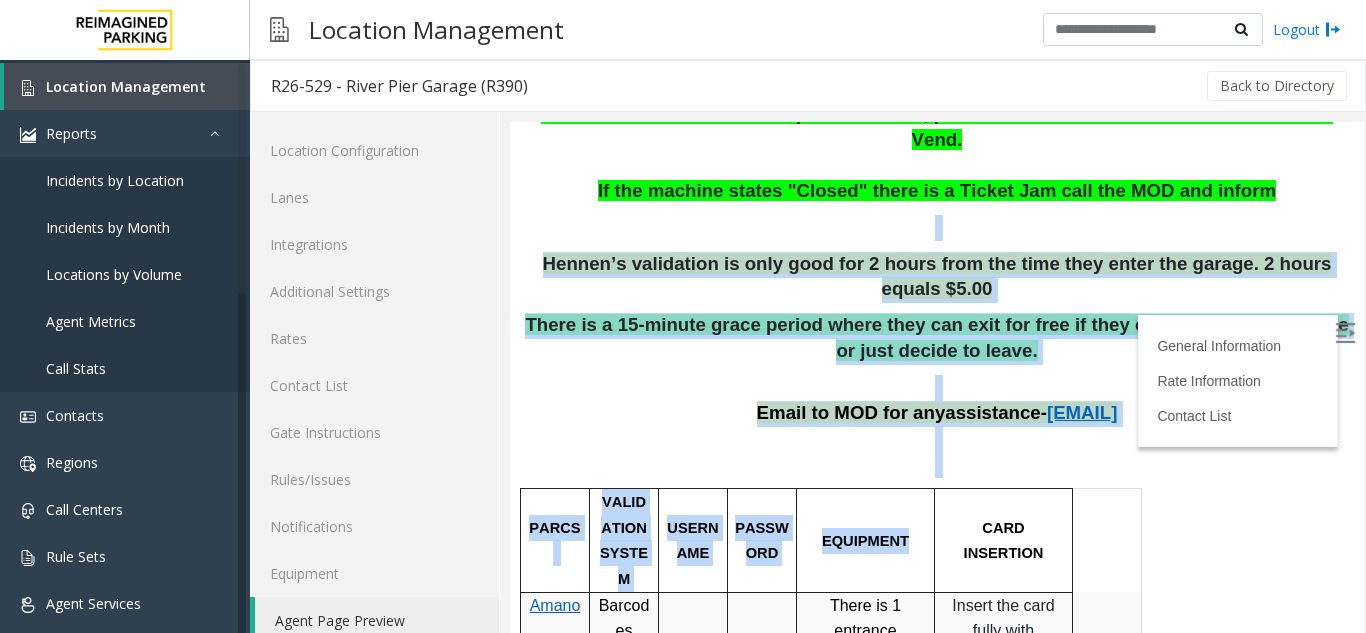 drag, startPoint x: 842, startPoint y: 203, endPoint x: 1018, endPoint y: 516, distance: 359.0891 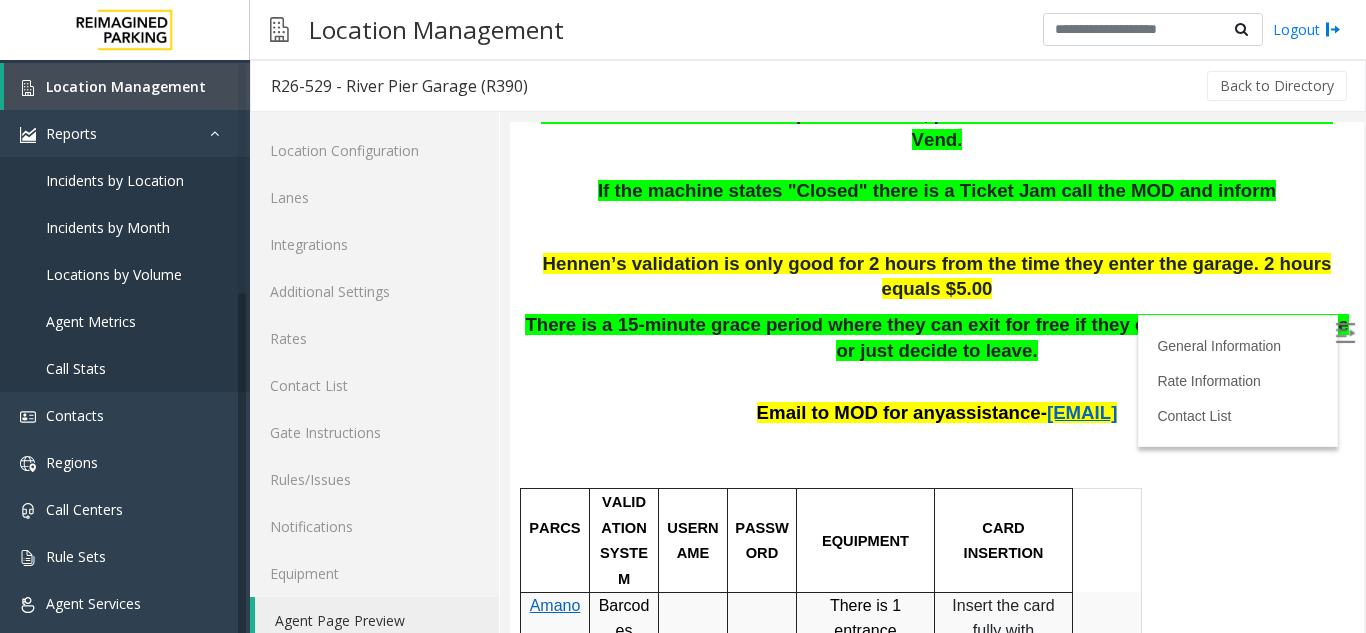 click on "CARD INSERTIO N" at bounding box center [1004, 540] 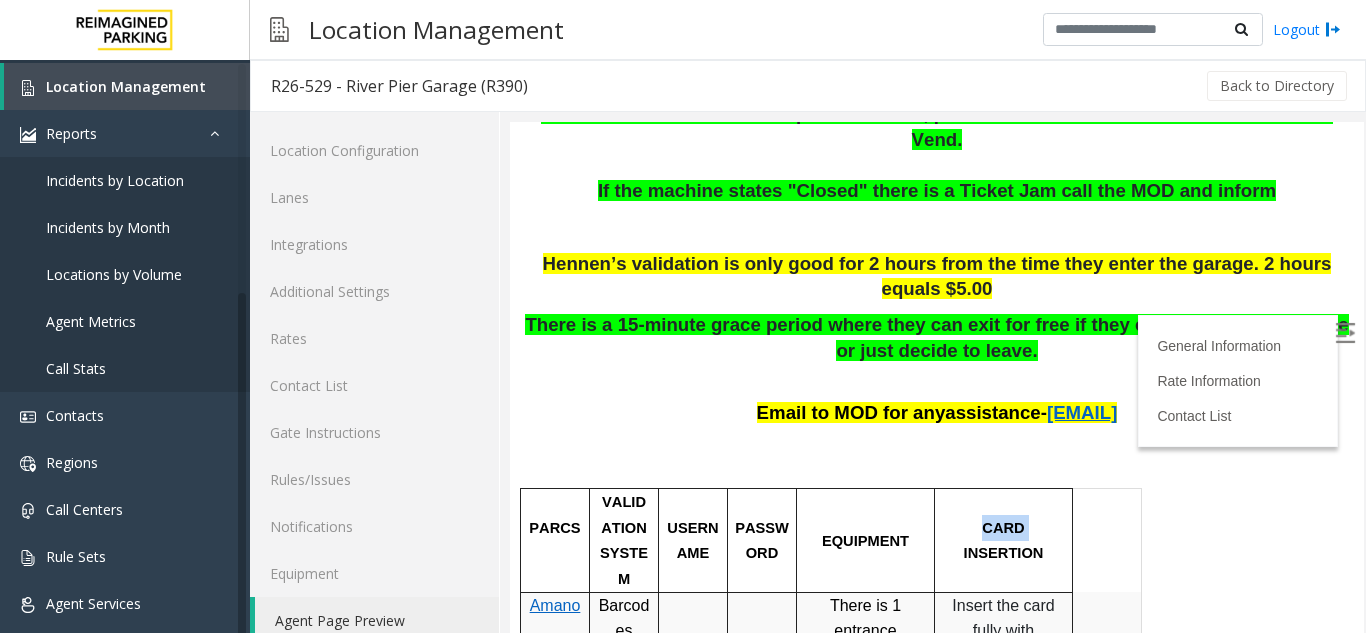 click on "CARD INSERTIO N" at bounding box center [1004, 540] 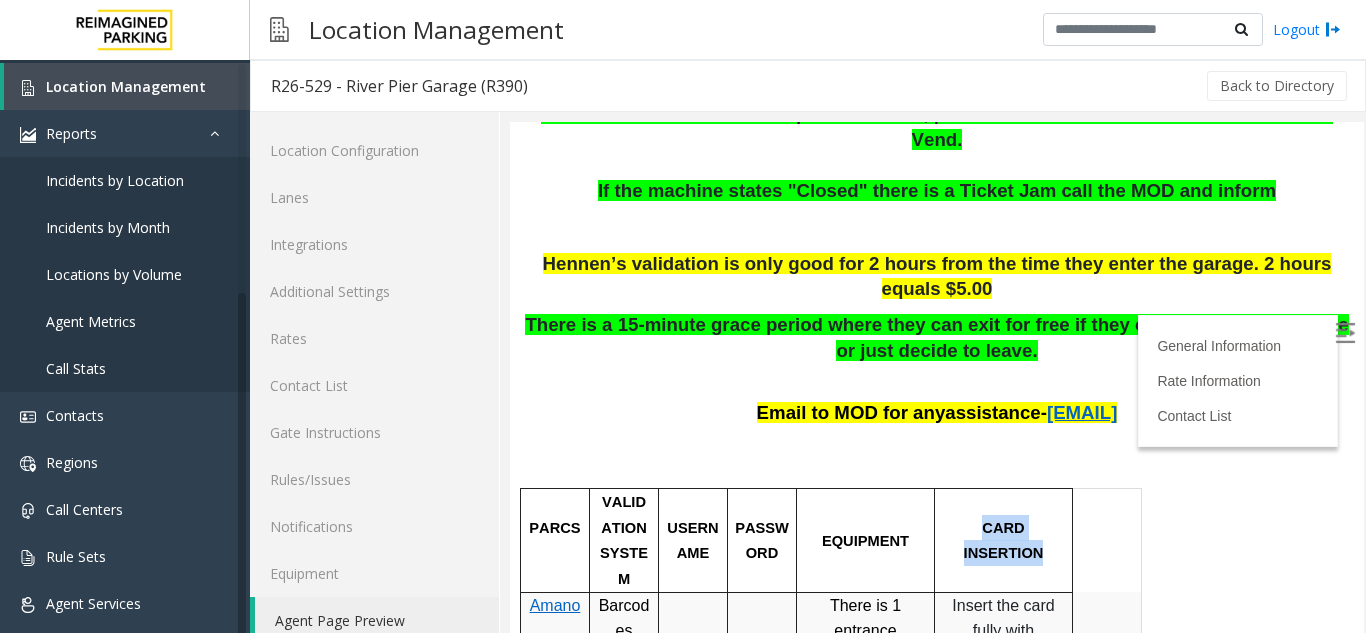 click on "CARD INSERTIO N" at bounding box center (1004, 540) 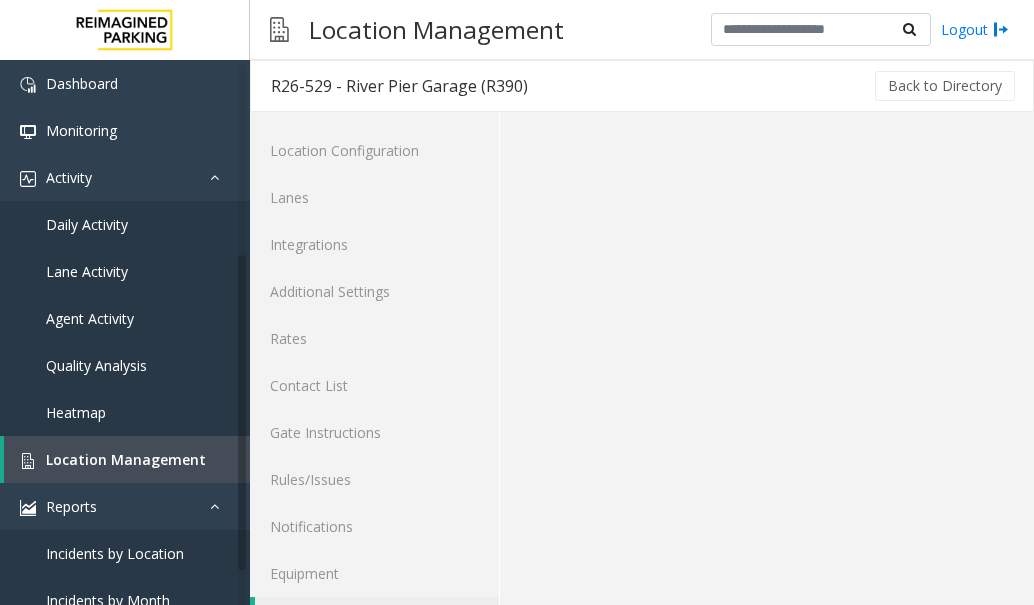 scroll, scrollTop: 0, scrollLeft: 0, axis: both 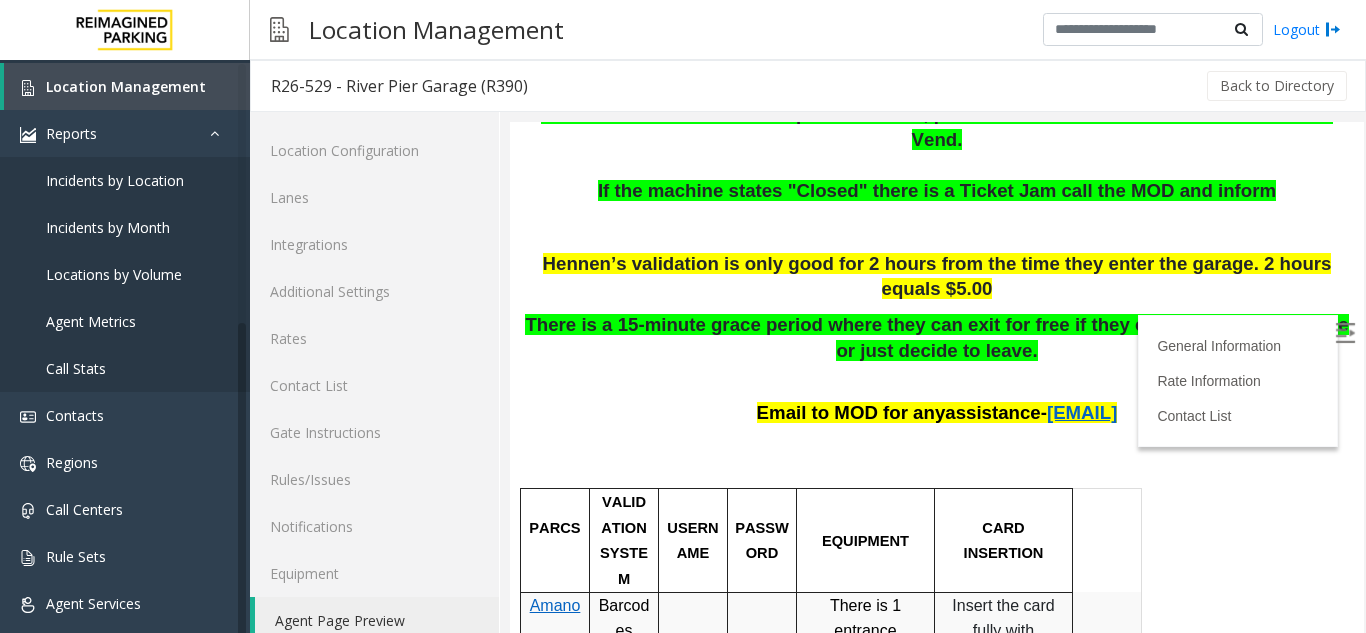 click at bounding box center [937, 388] 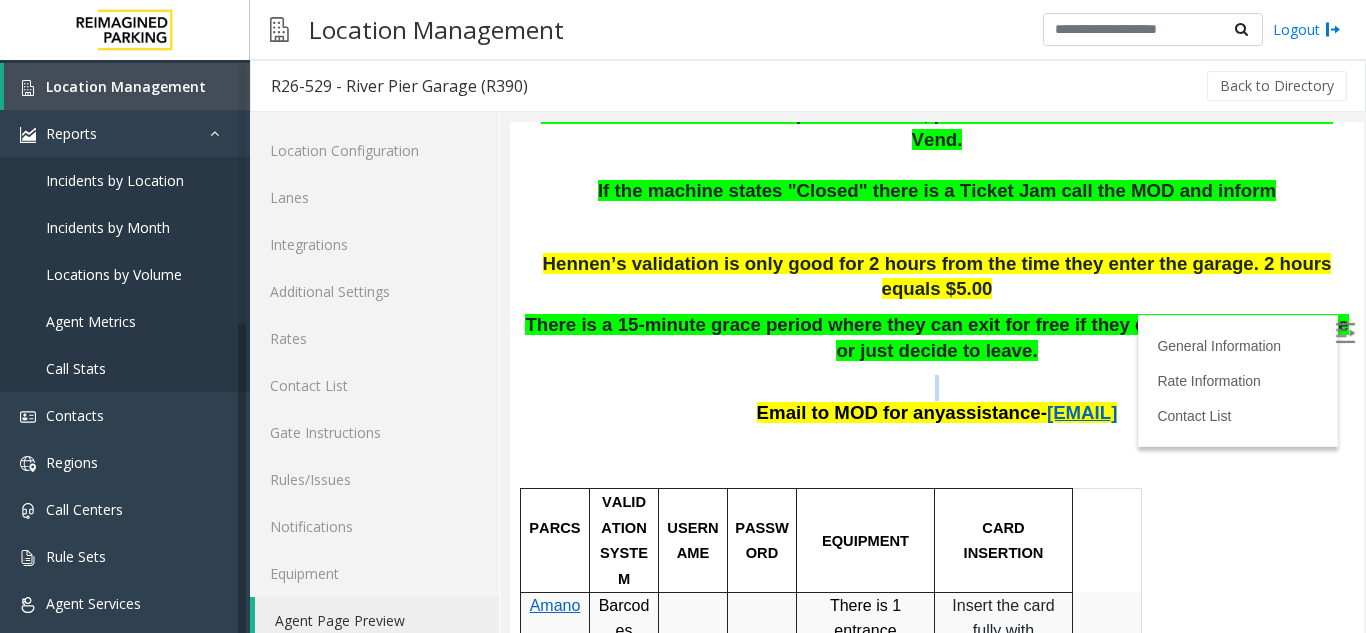 click at bounding box center [937, 388] 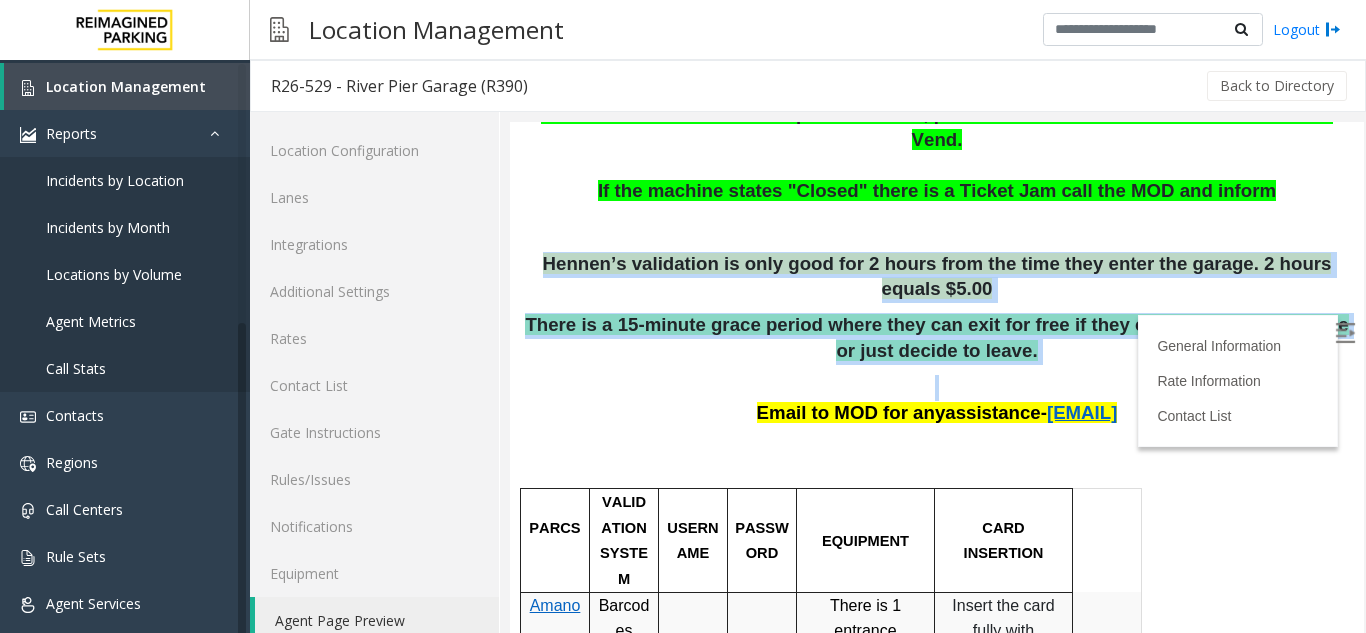 drag, startPoint x: 931, startPoint y: 327, endPoint x: 869, endPoint y: 252, distance: 97.308784 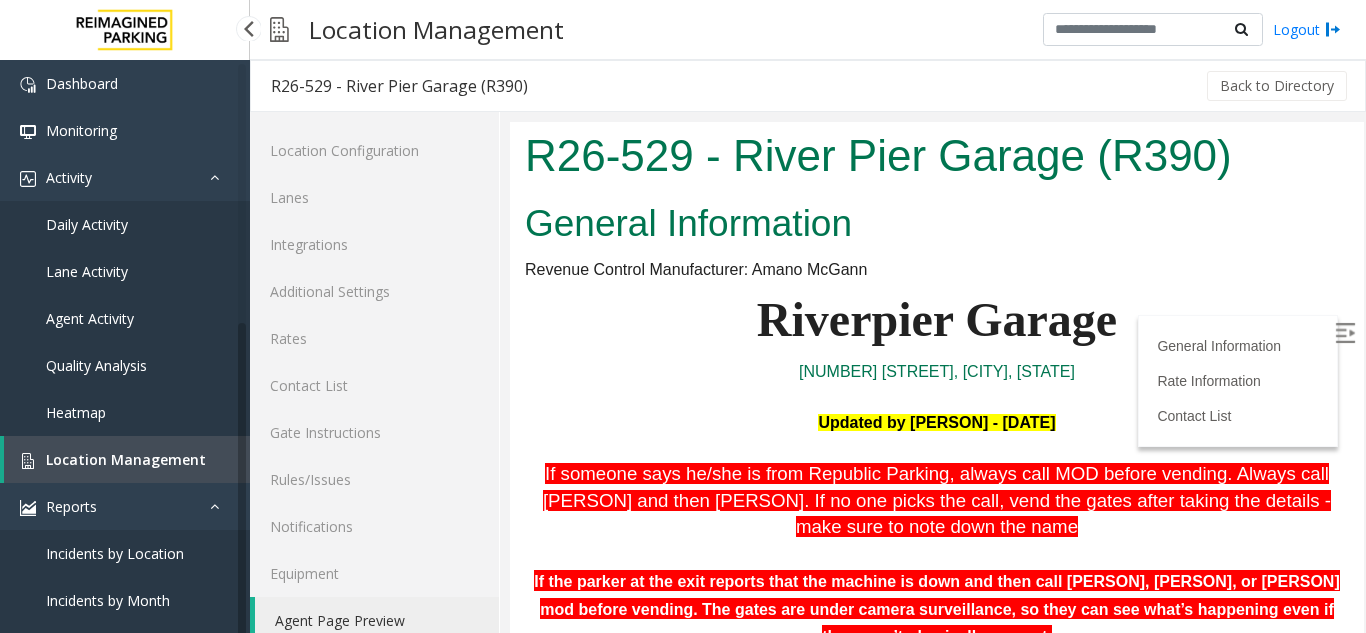 scroll, scrollTop: 600, scrollLeft: 0, axis: vertical 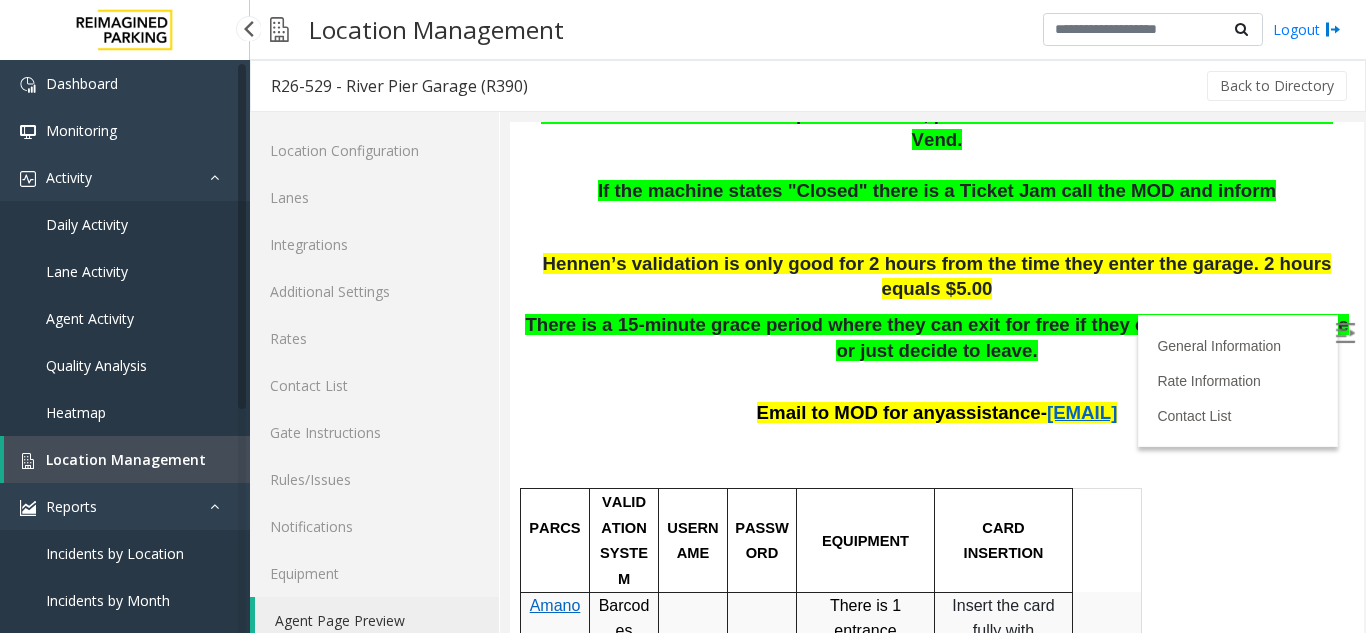 click on "Agent Activity" at bounding box center (90, 318) 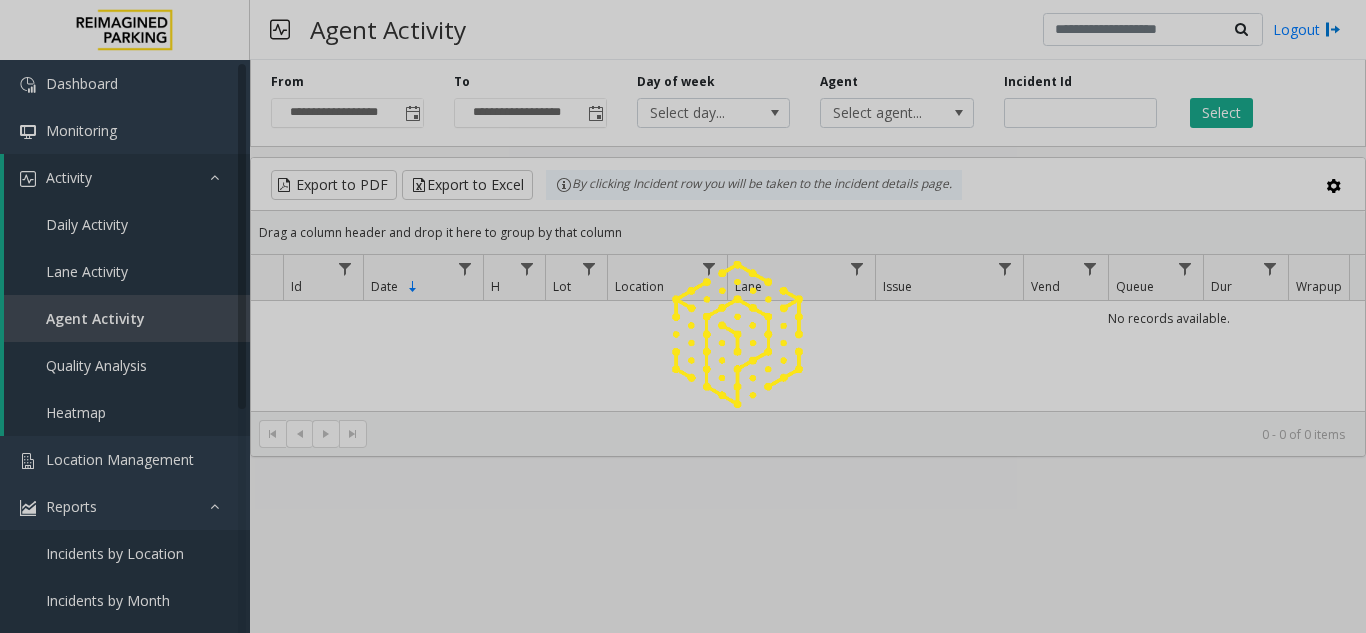 click on "**********" 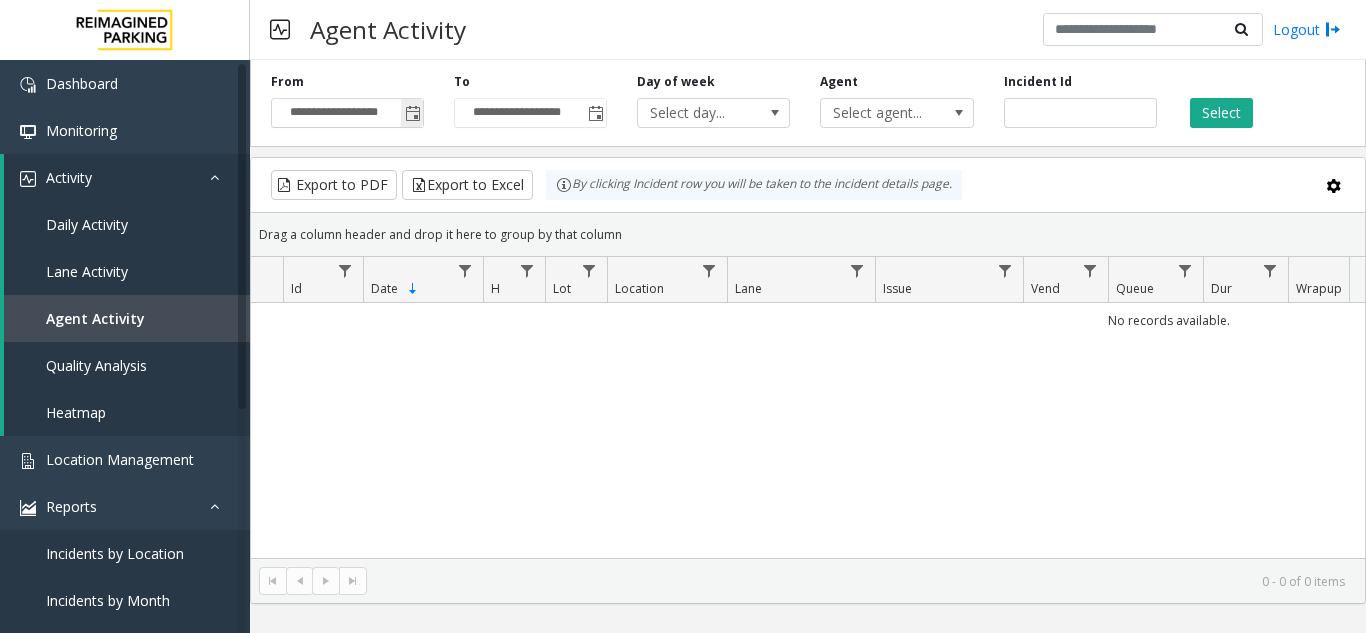 click 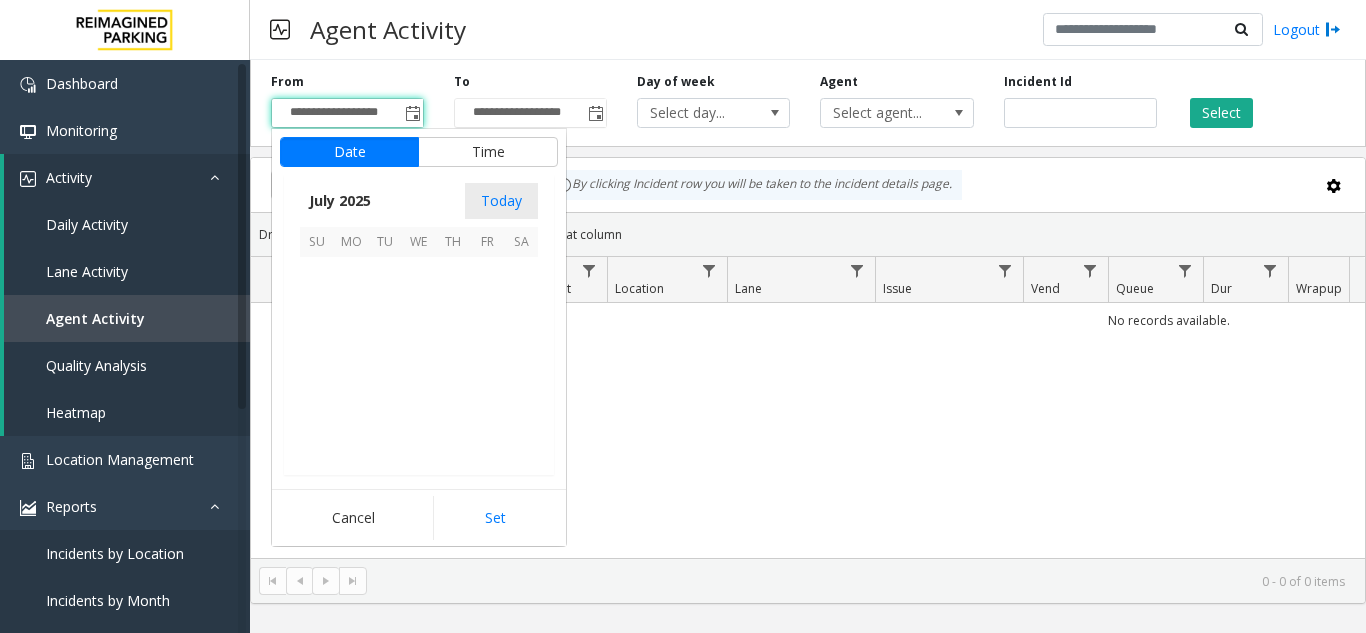 scroll, scrollTop: 358428, scrollLeft: 0, axis: vertical 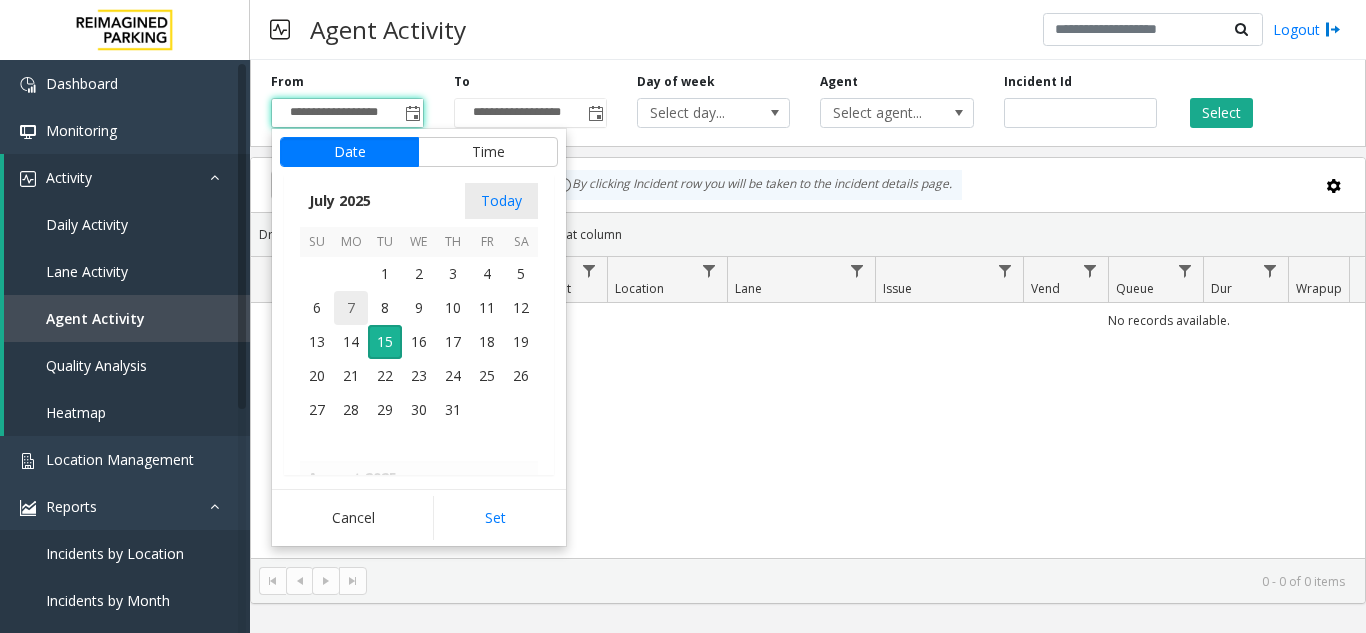 click on "7" at bounding box center (351, 308) 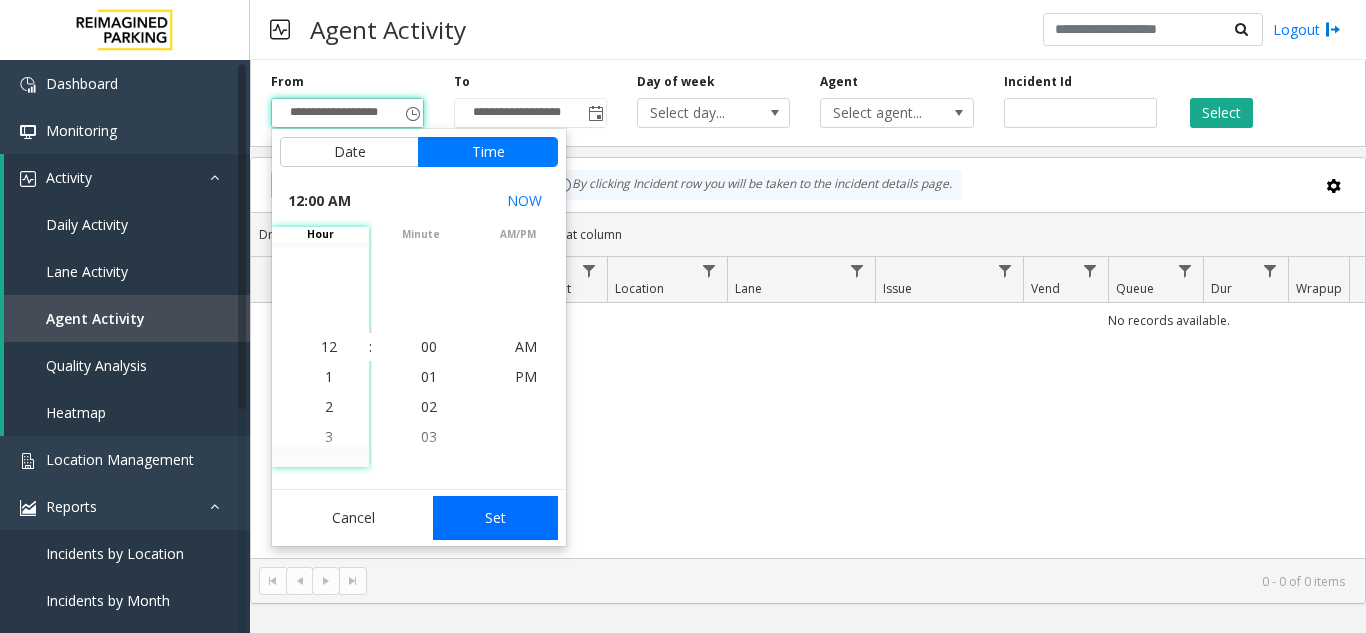 click on "Set" 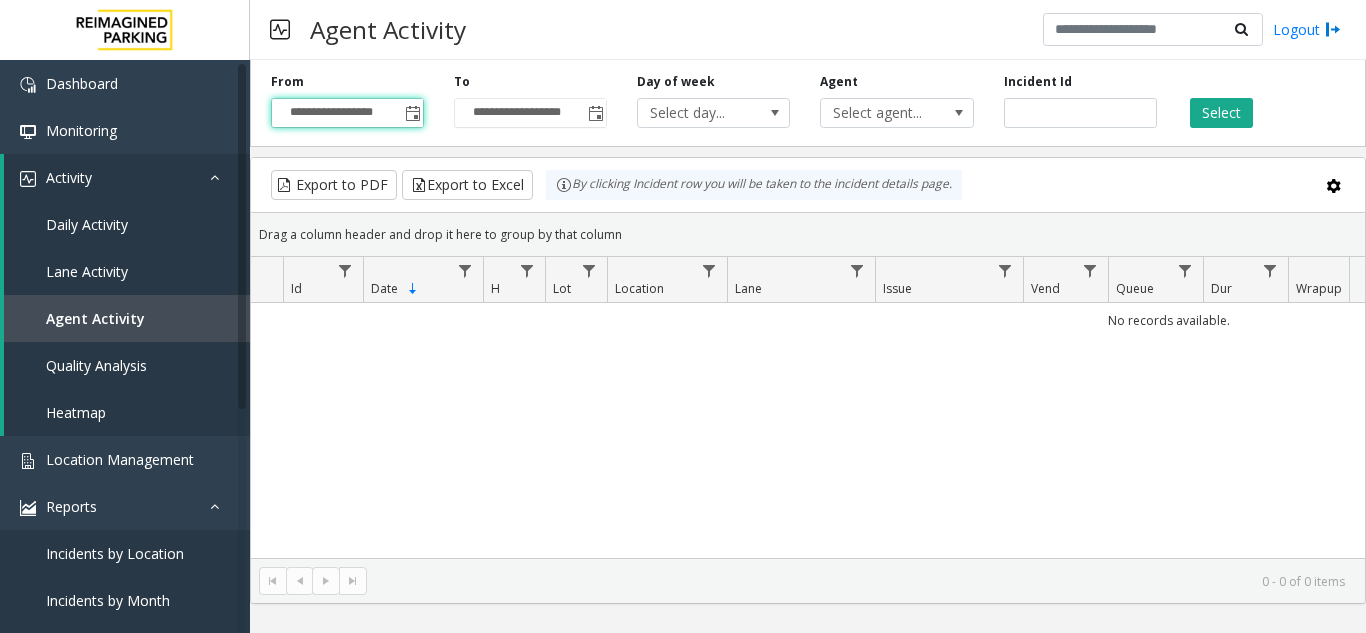 click on "**********" 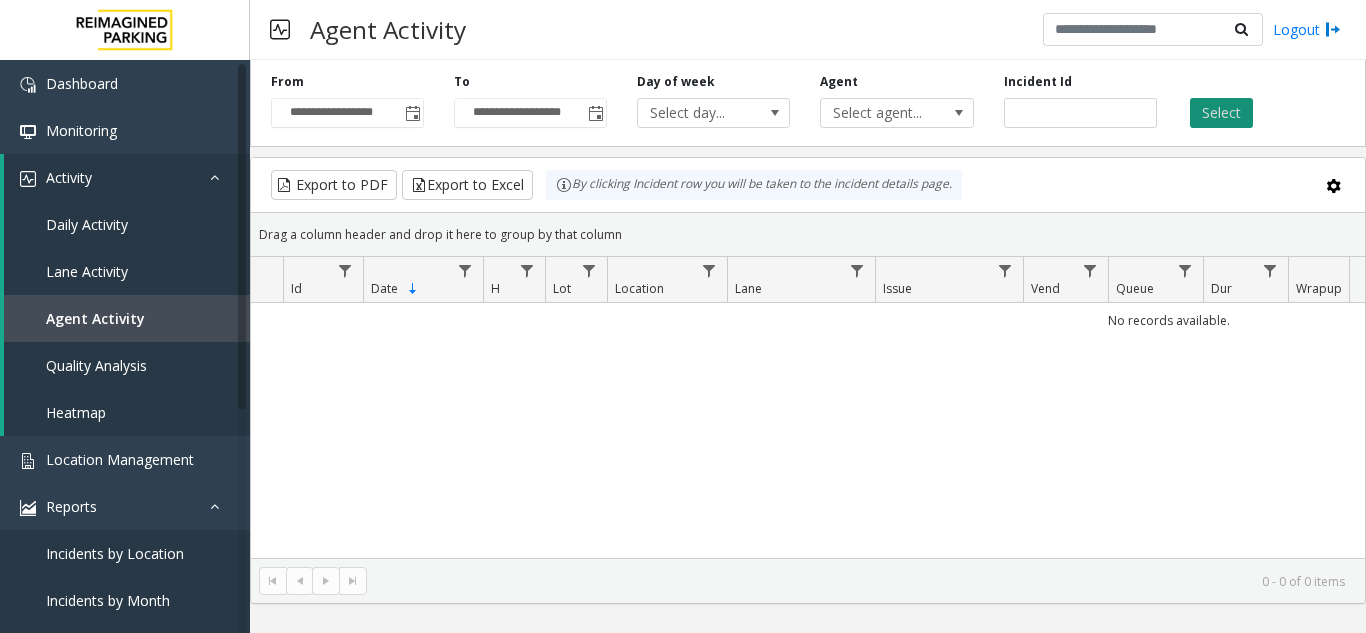 click on "Select" 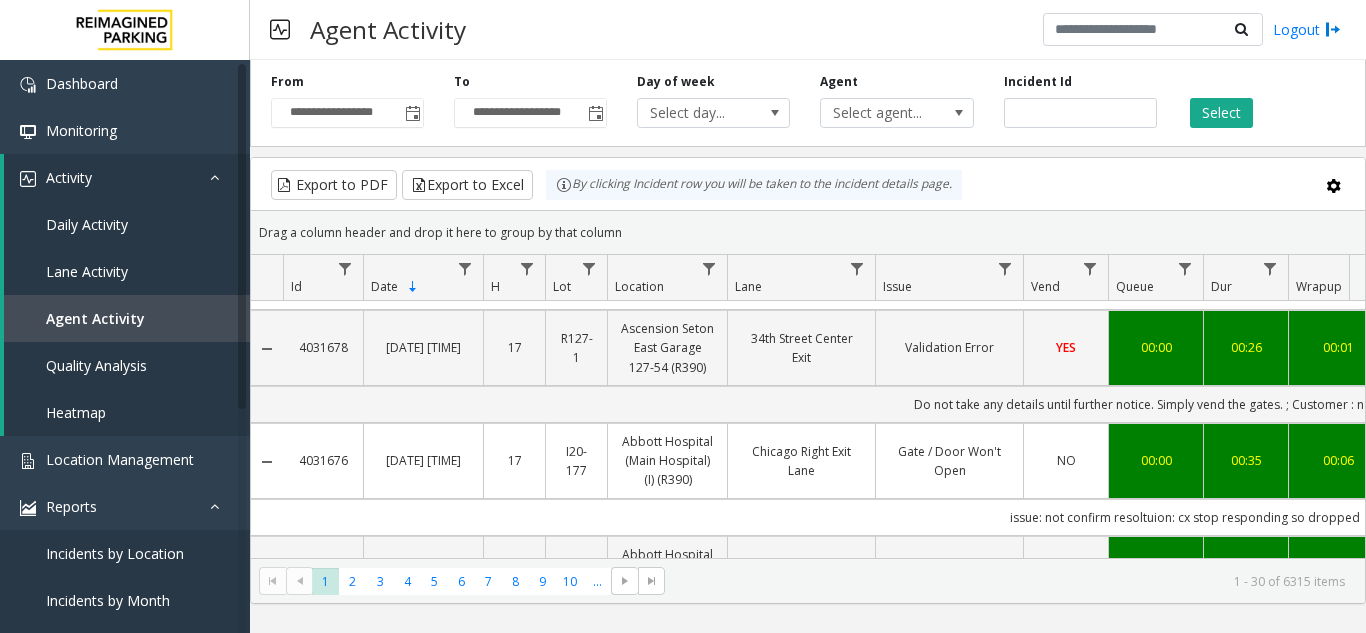 scroll, scrollTop: 1000, scrollLeft: 0, axis: vertical 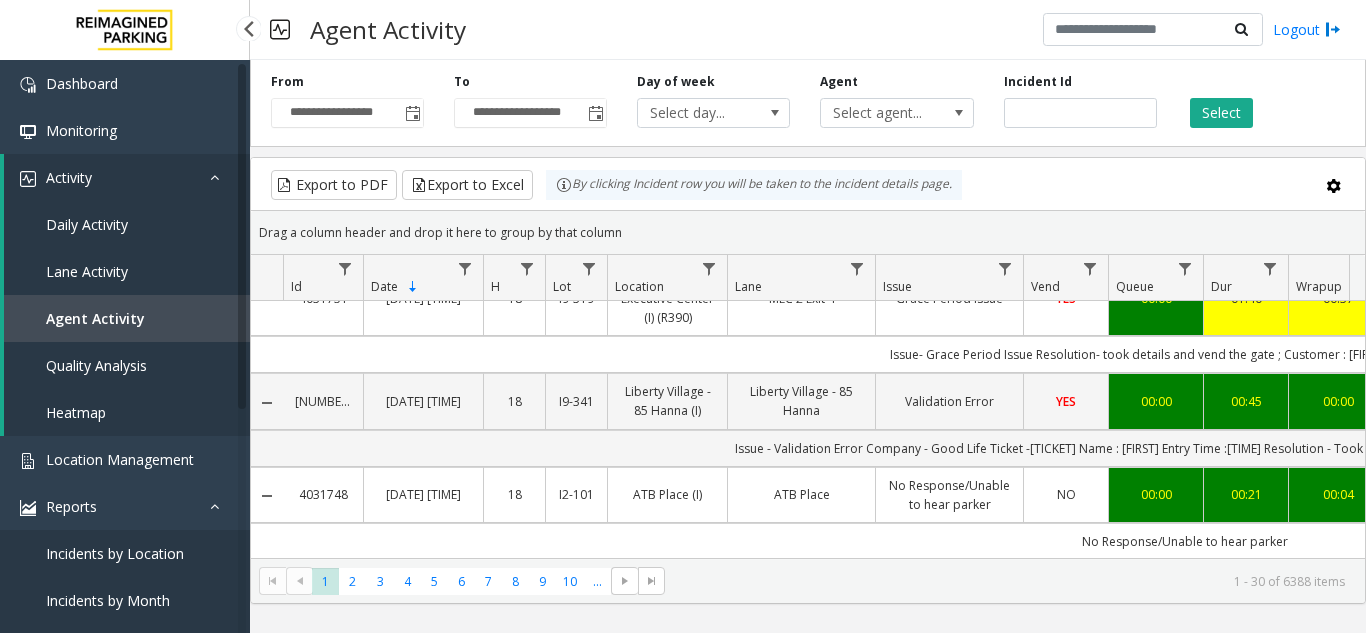 click on "Activity" at bounding box center (127, 177) 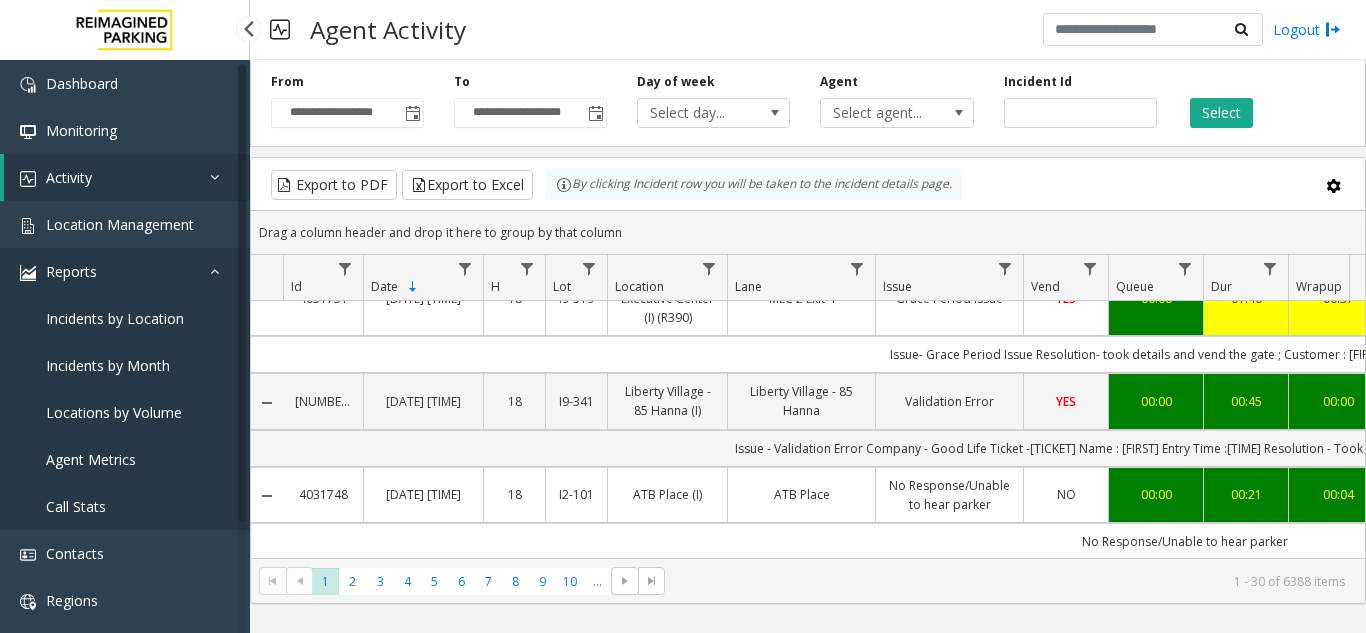 click on "Reports" at bounding box center (125, 271) 